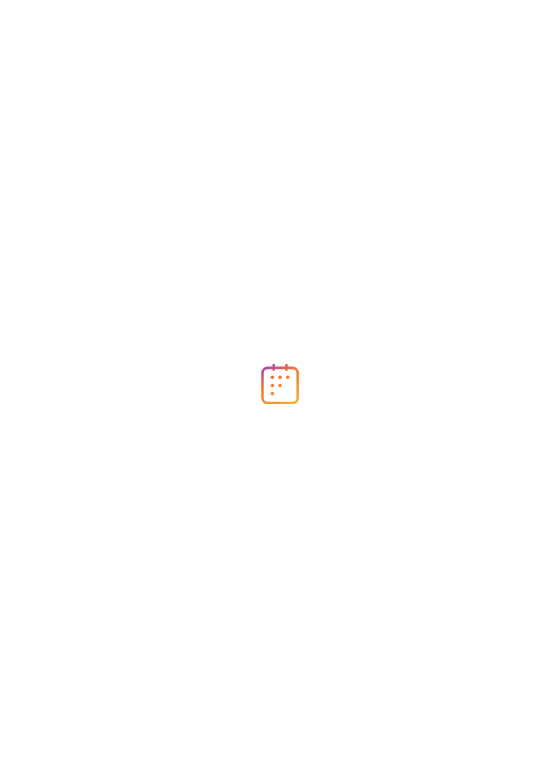 scroll, scrollTop: 0, scrollLeft: 0, axis: both 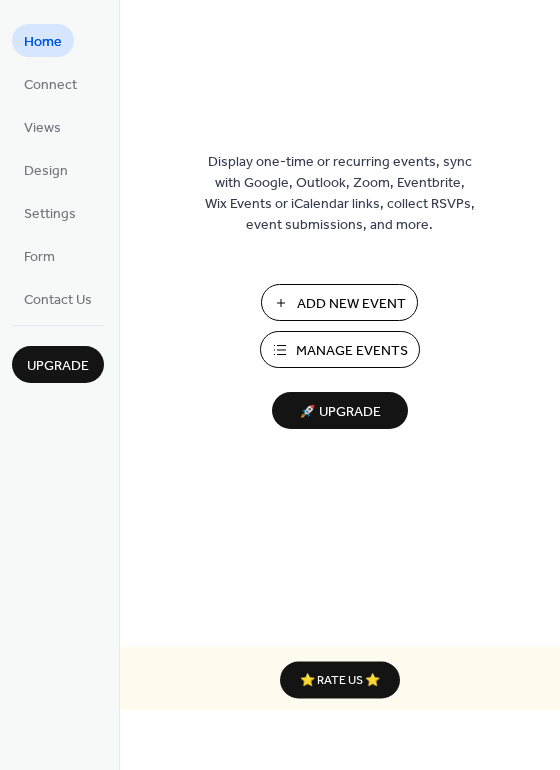 click on "Manage Events" at bounding box center (352, 351) 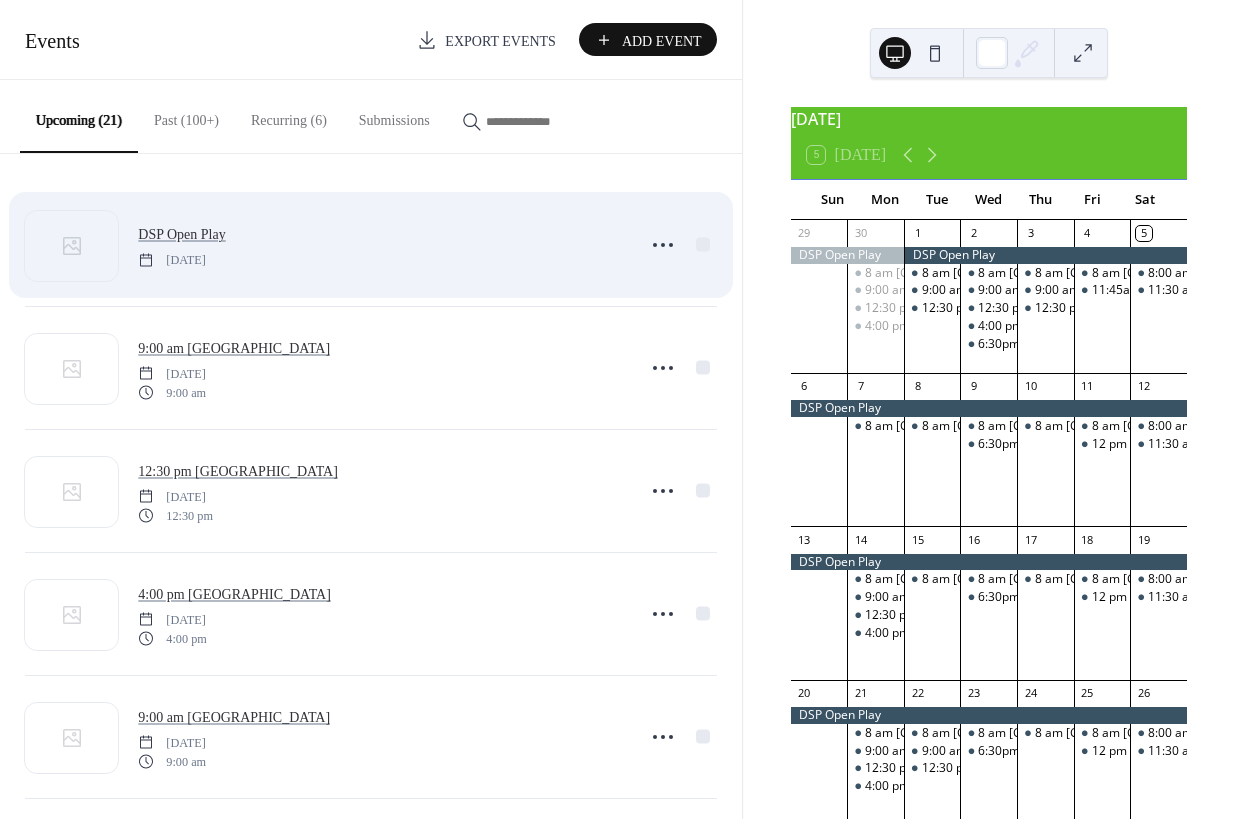 scroll, scrollTop: 0, scrollLeft: 0, axis: both 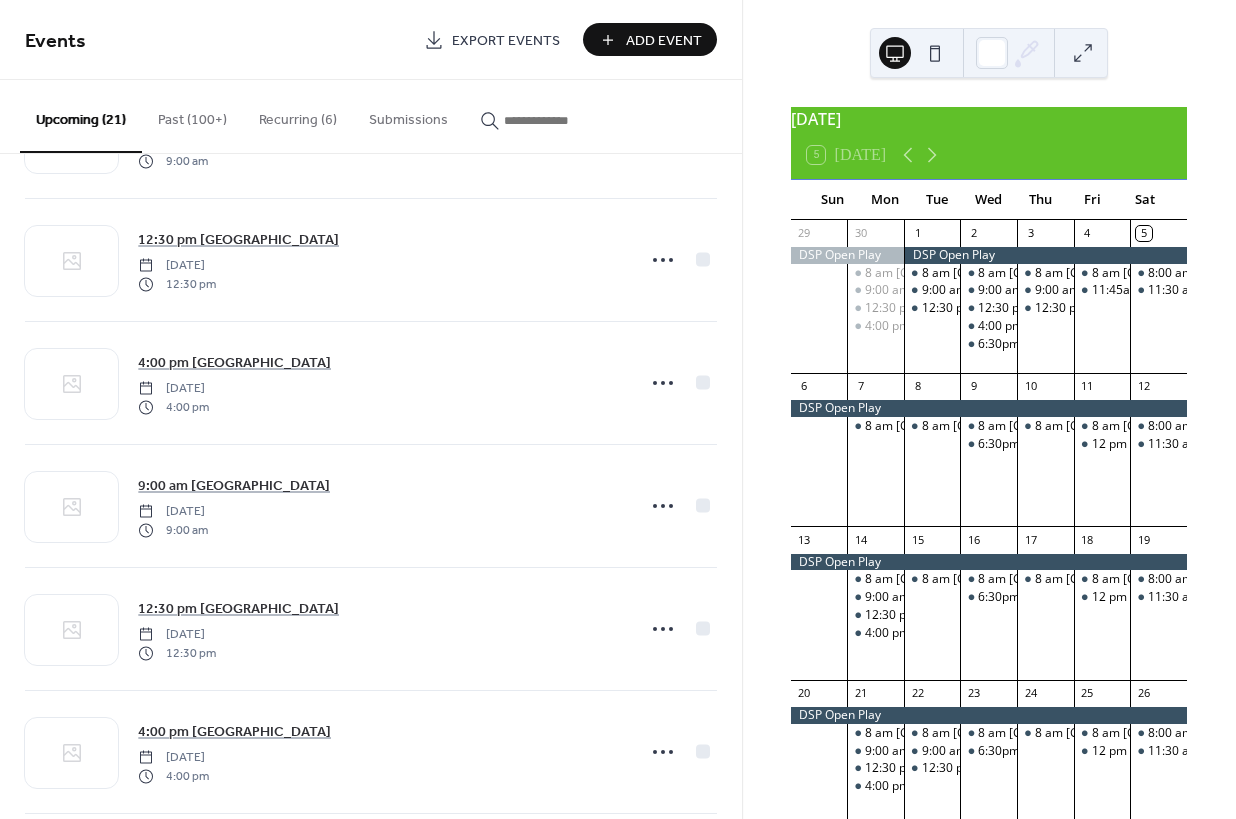 click on "Past  (100+)" at bounding box center [192, 115] 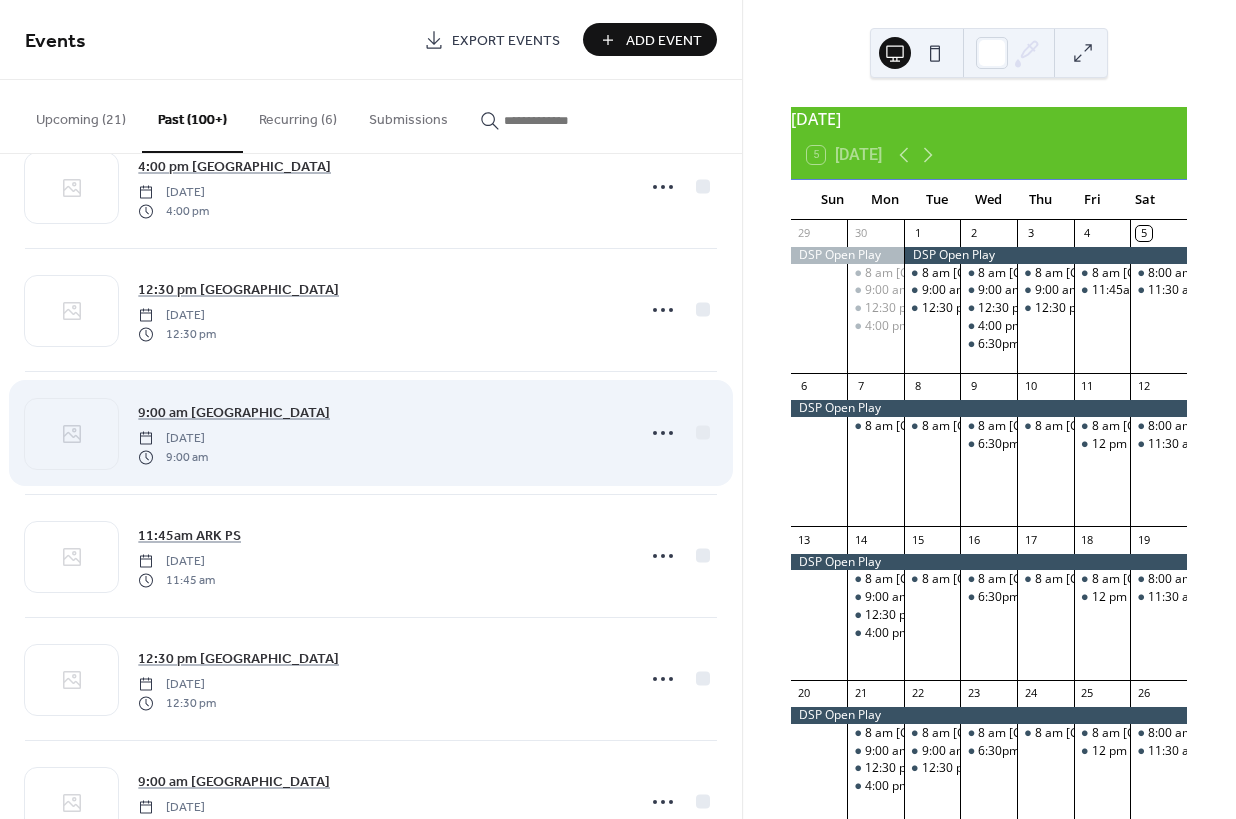 scroll, scrollTop: 1087, scrollLeft: 0, axis: vertical 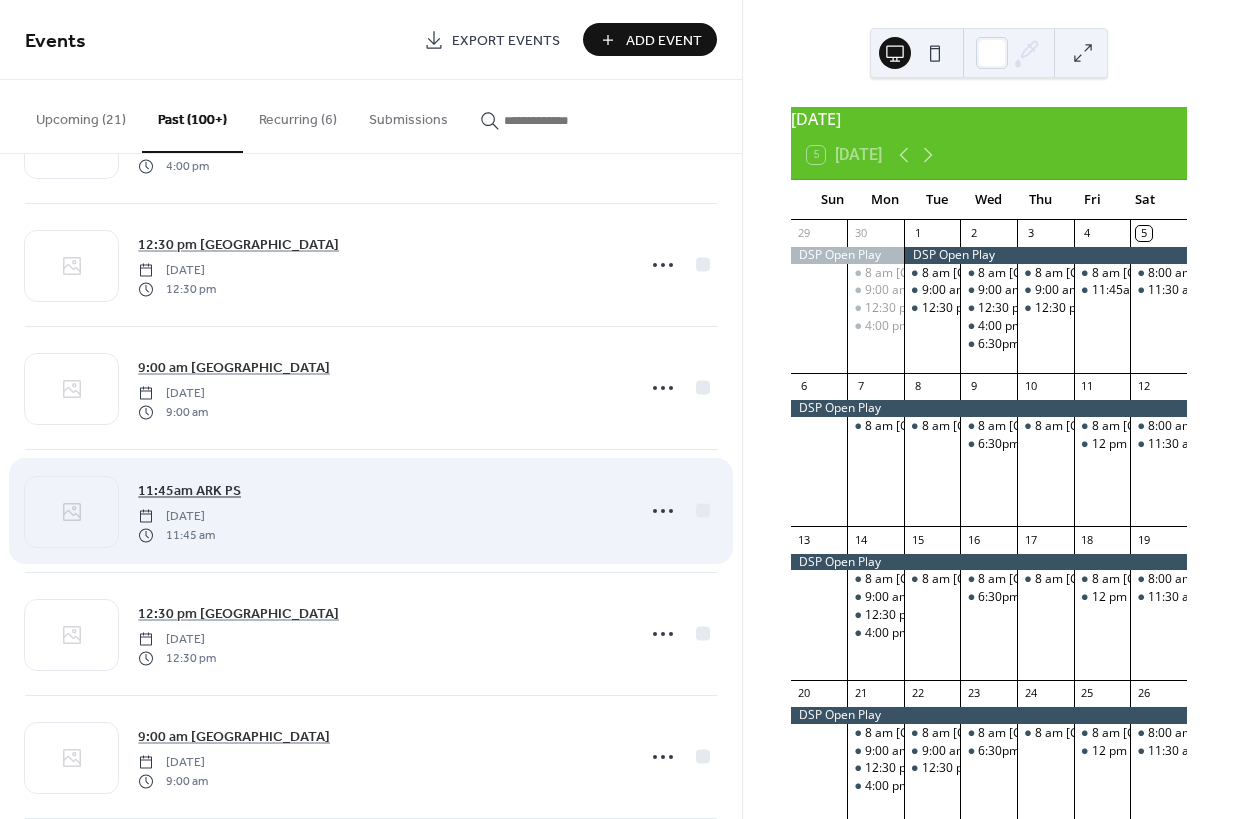 click on "11:45am ARK PS" at bounding box center [189, 491] 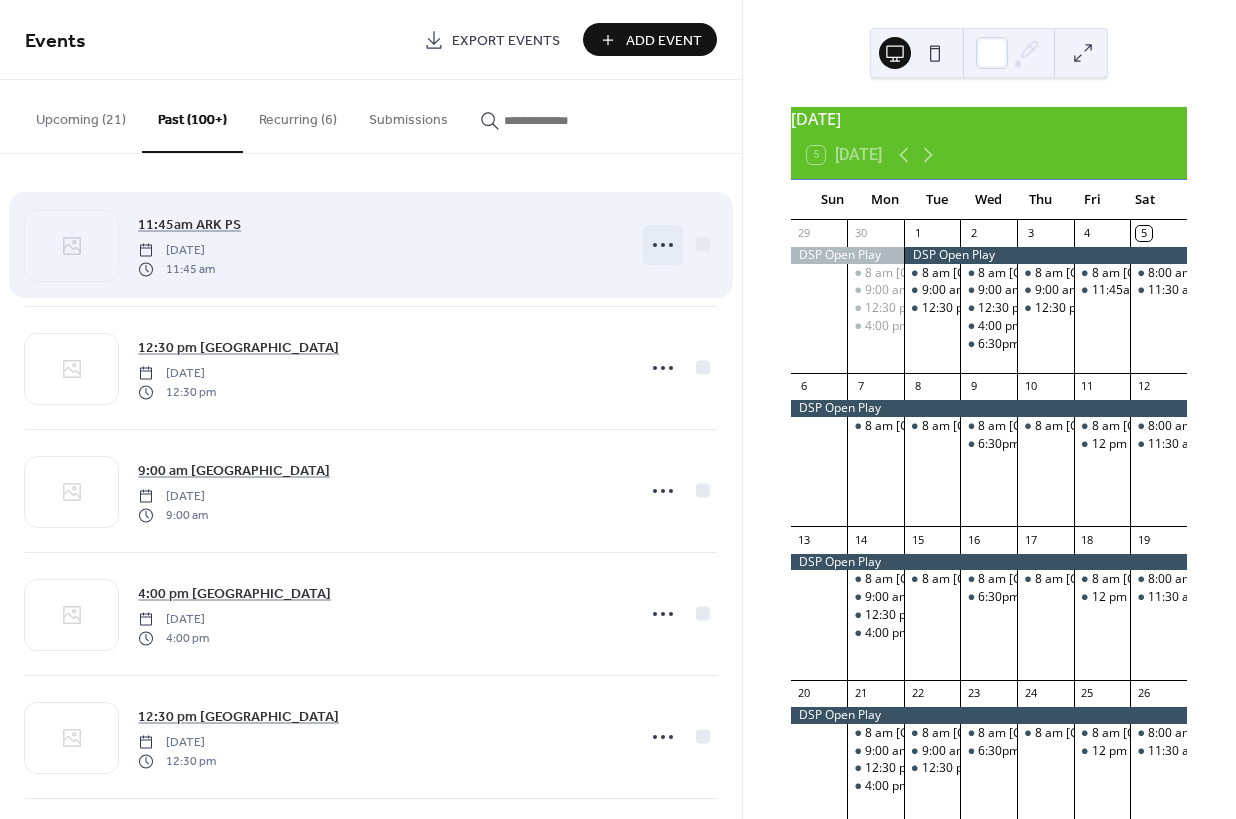click 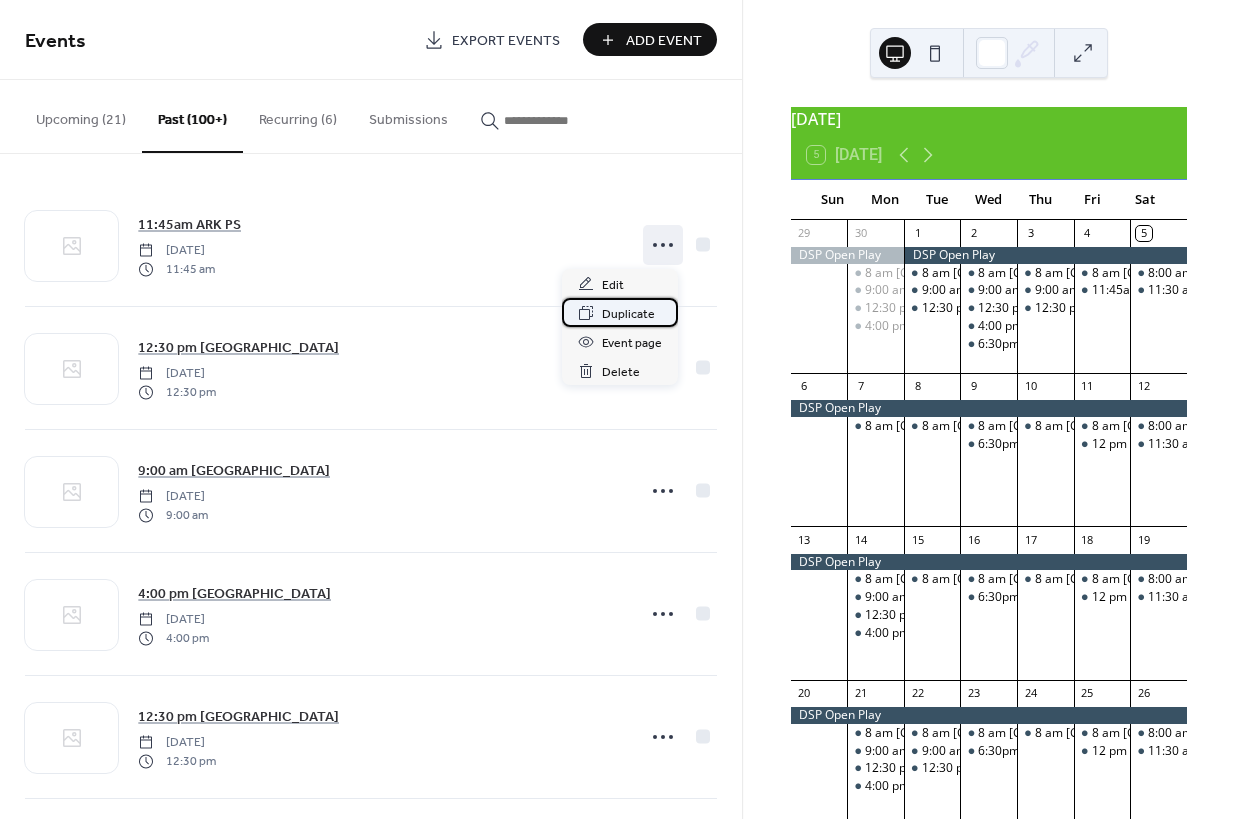 click on "Duplicate" at bounding box center [628, 314] 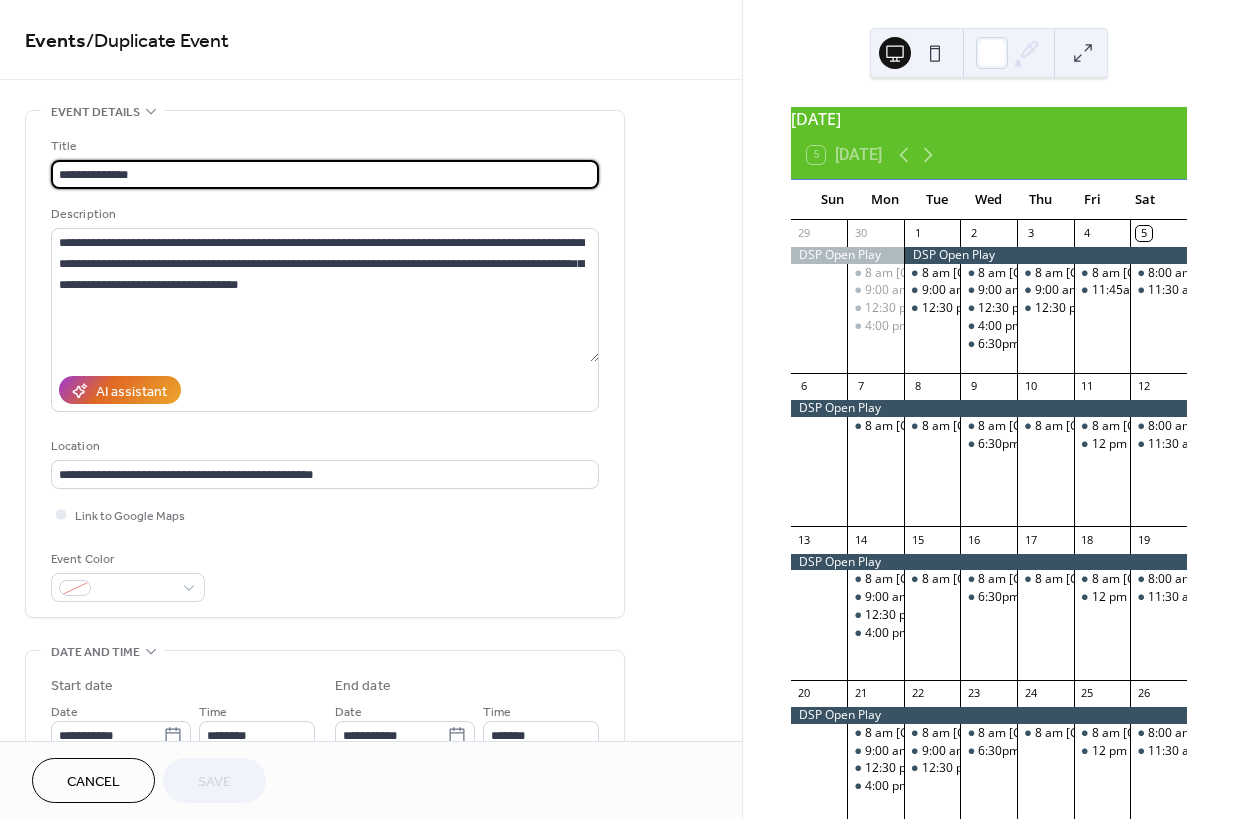 drag, startPoint x: 104, startPoint y: 170, endPoint x: 48, endPoint y: 172, distance: 56.0357 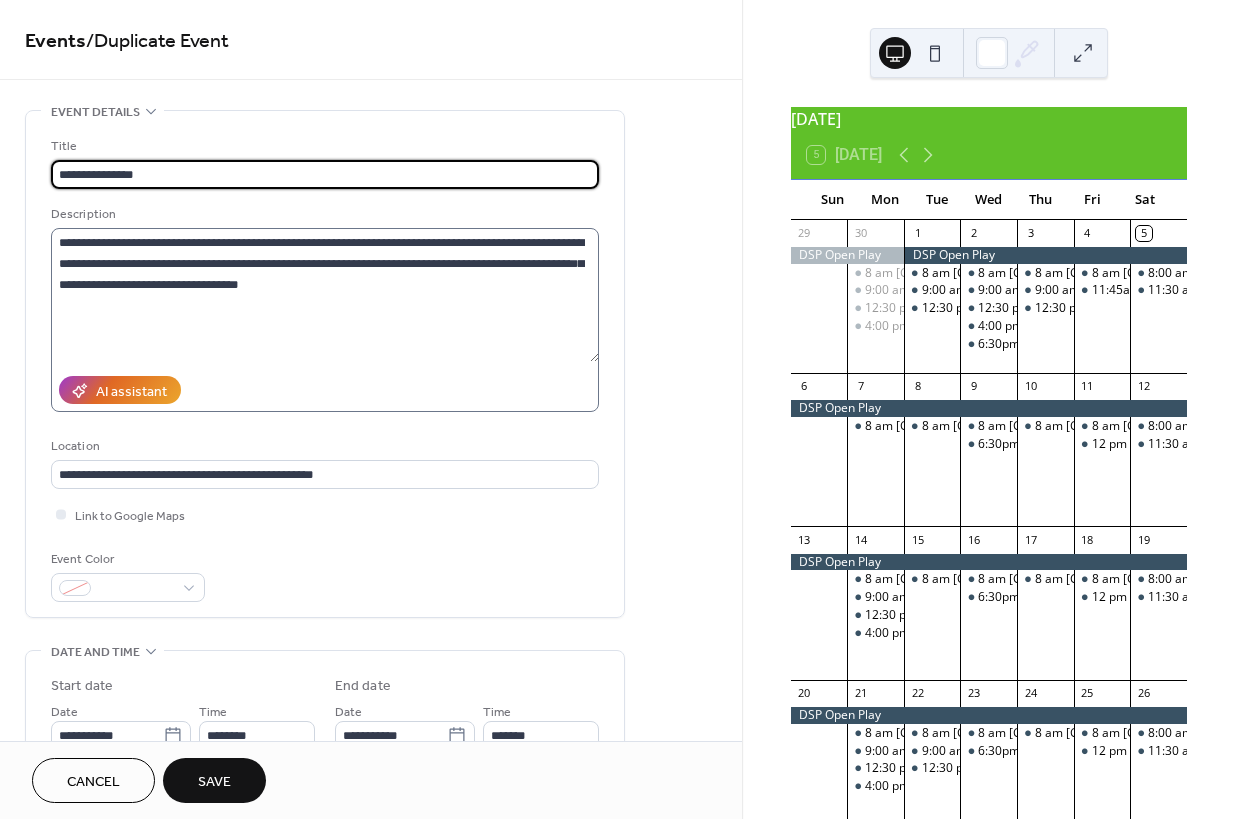 scroll, scrollTop: 134, scrollLeft: 0, axis: vertical 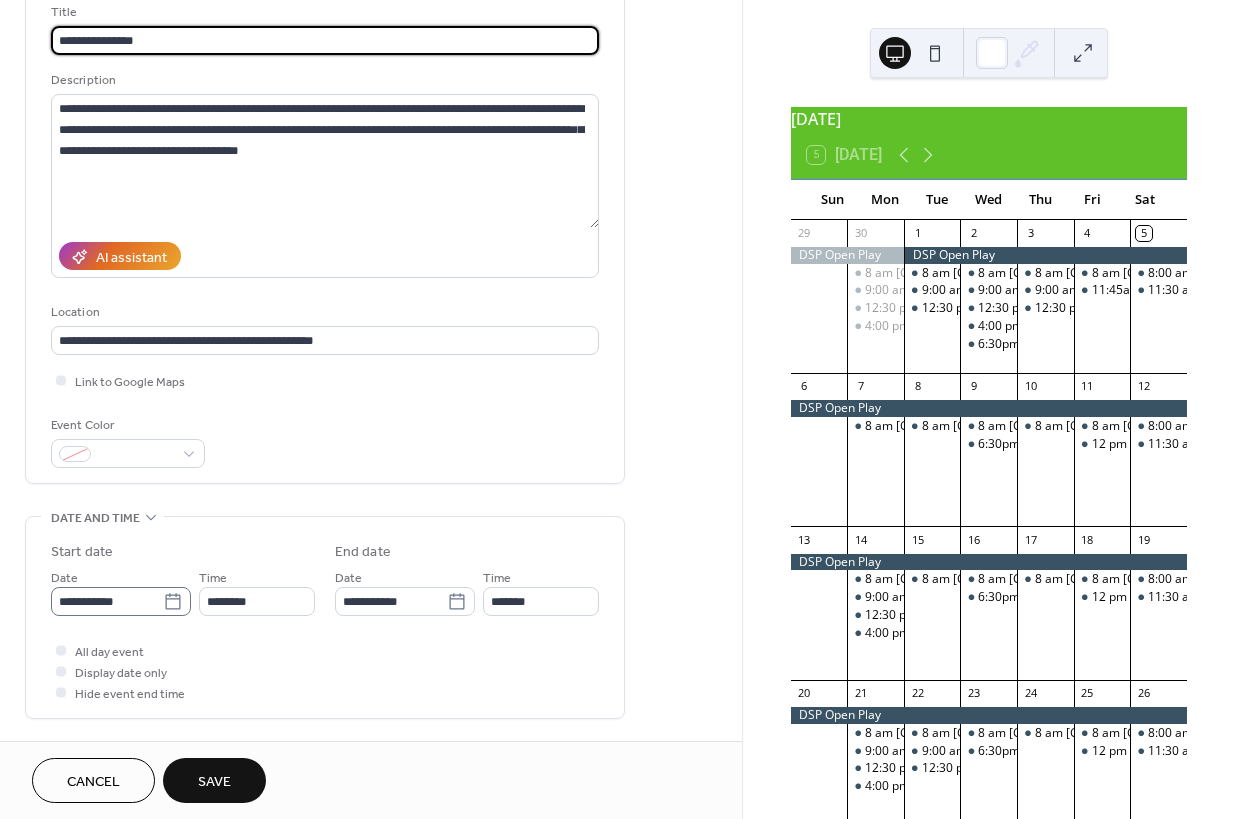 type on "**********" 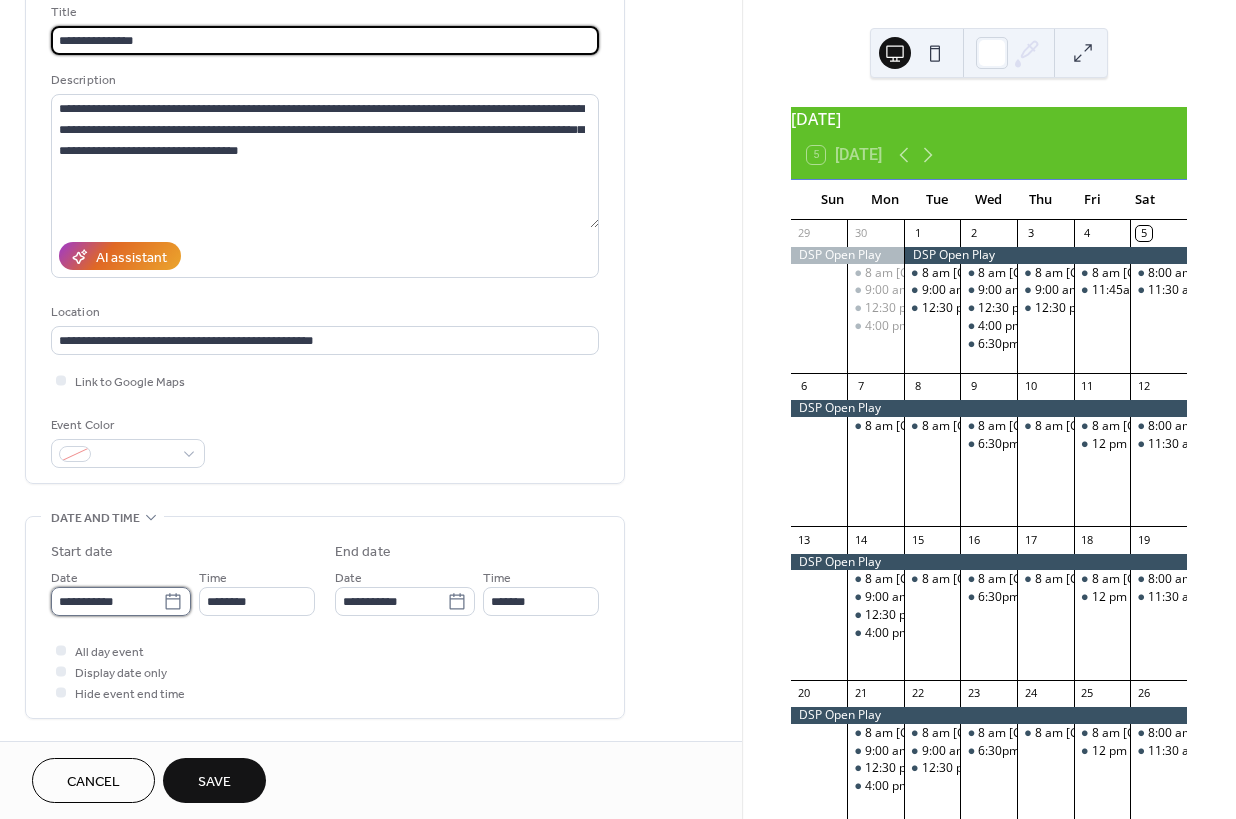 click on "**********" at bounding box center [107, 601] 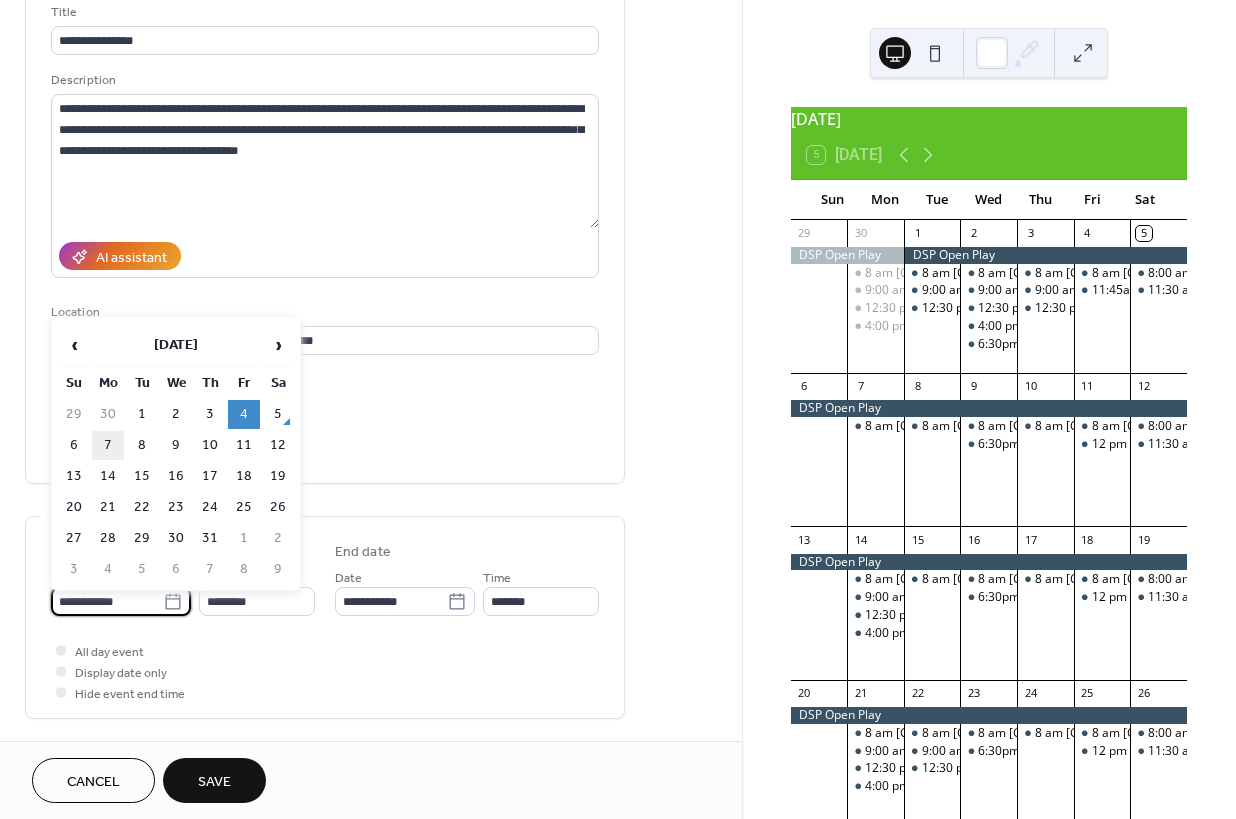 click on "7" at bounding box center (108, 445) 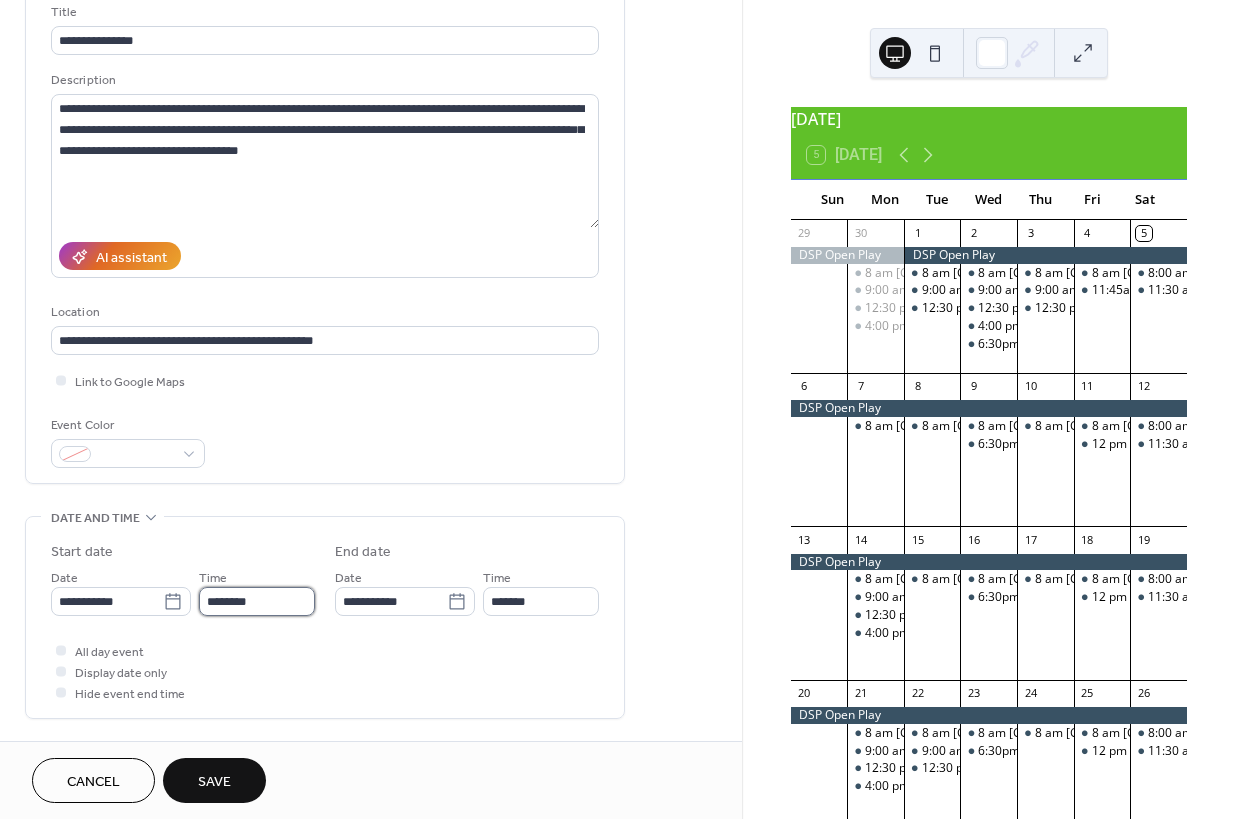 click on "********" at bounding box center [257, 601] 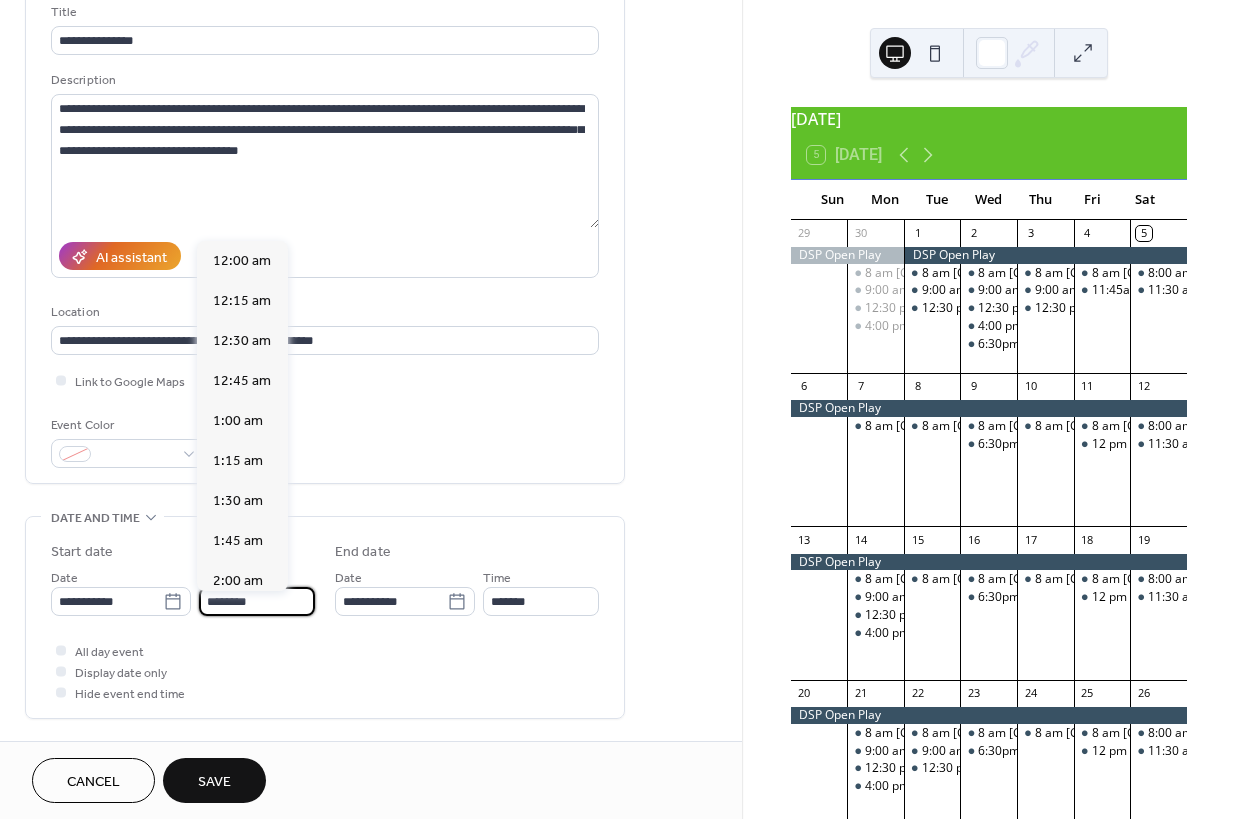 scroll, scrollTop: 1880, scrollLeft: 0, axis: vertical 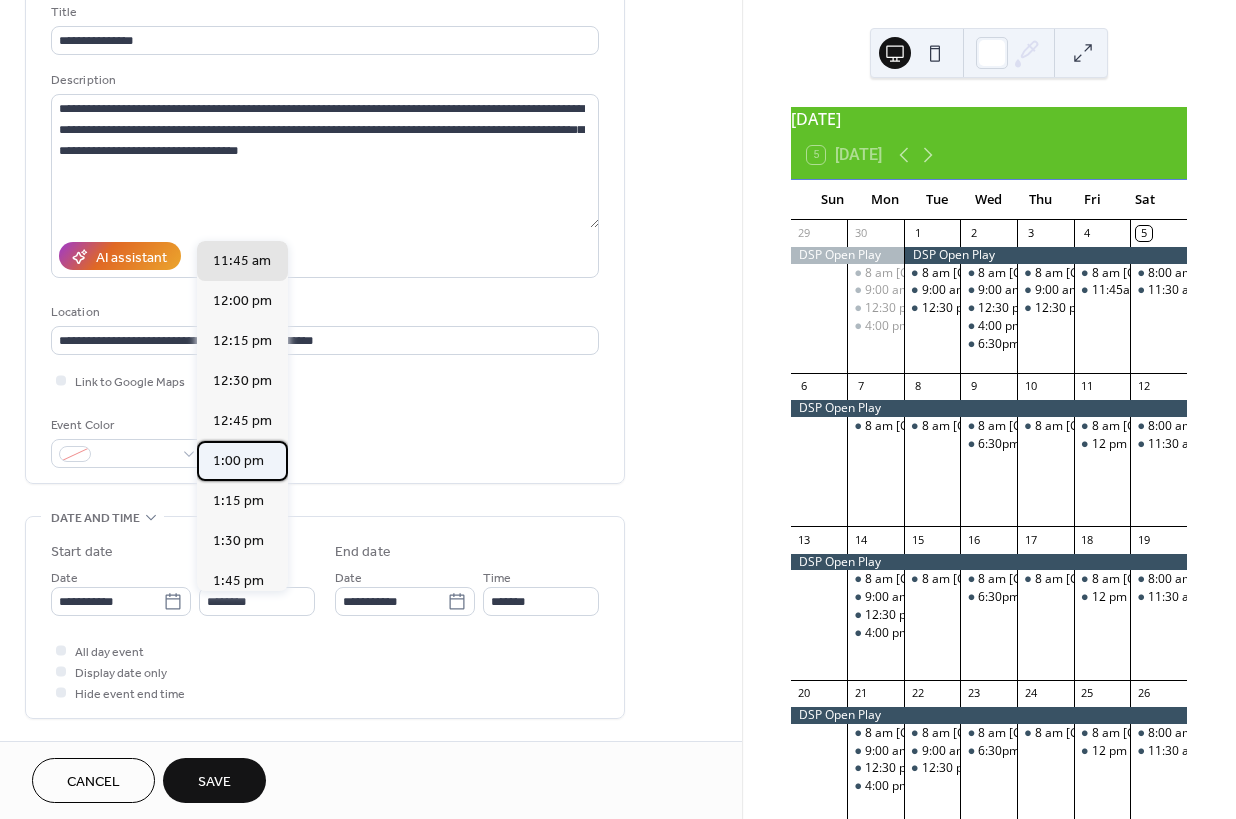 click on "1:00 pm" at bounding box center (238, 461) 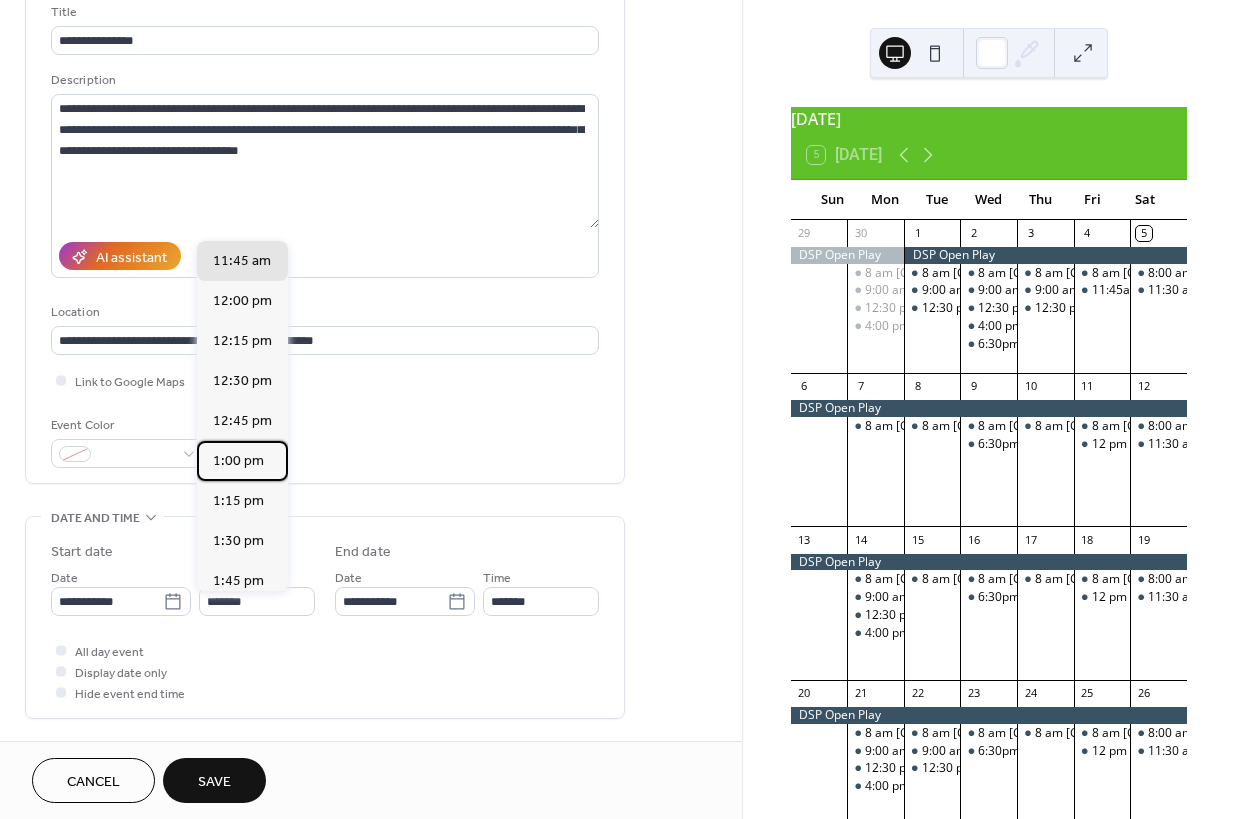 type on "*******" 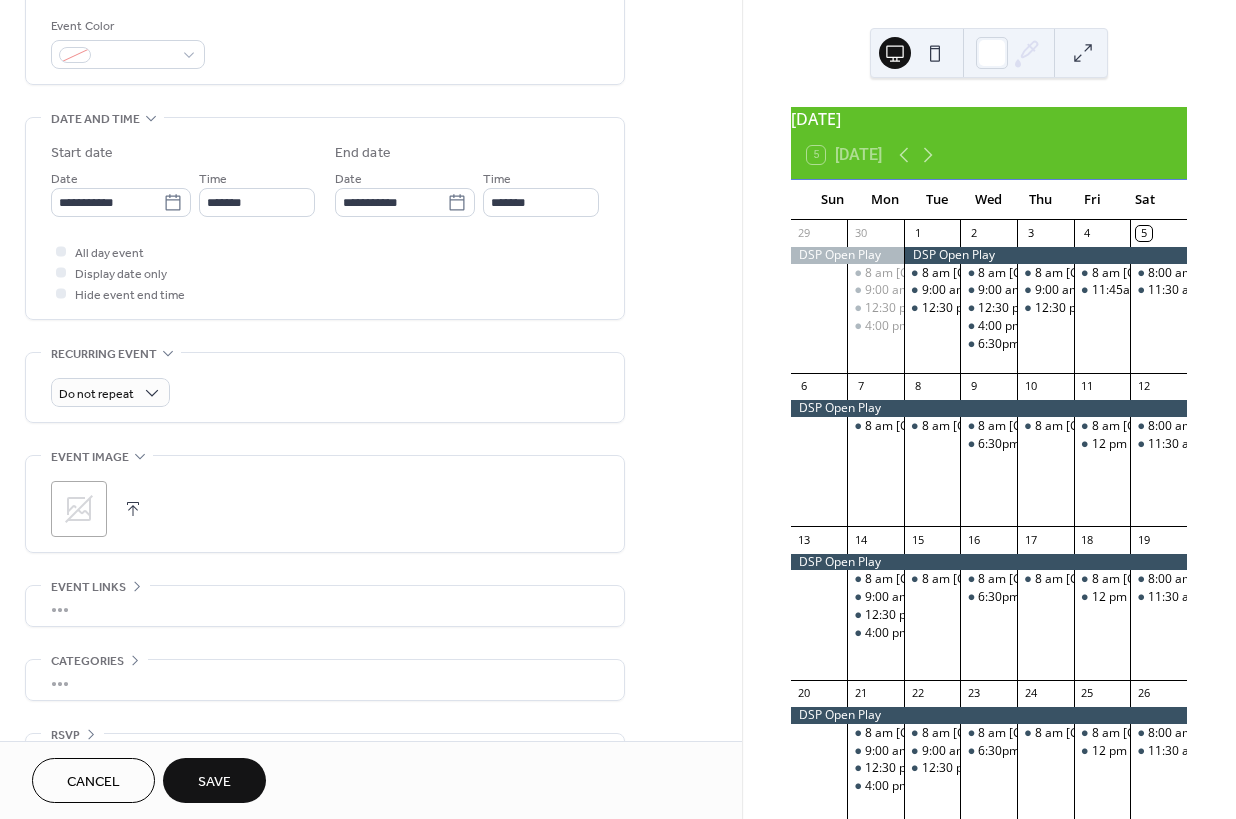 scroll, scrollTop: 593, scrollLeft: 0, axis: vertical 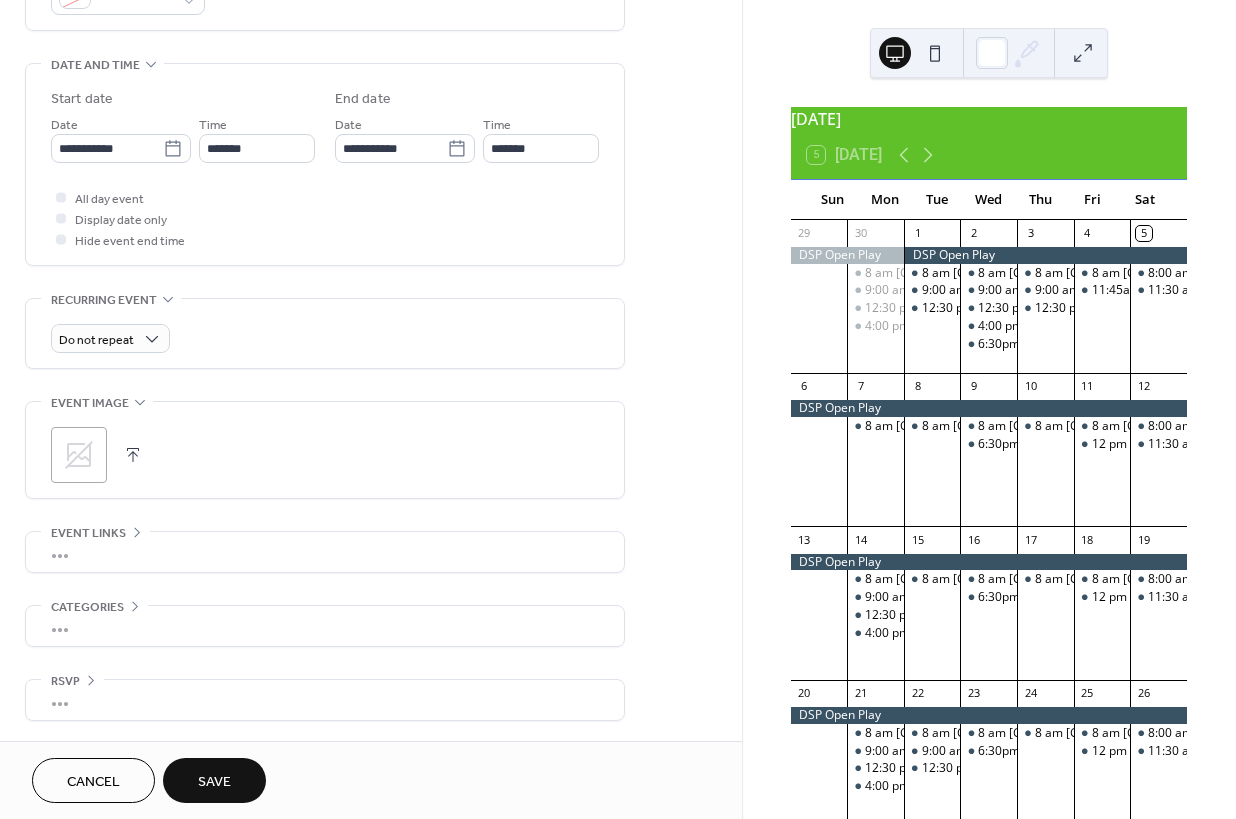 click on "•••" at bounding box center [325, 552] 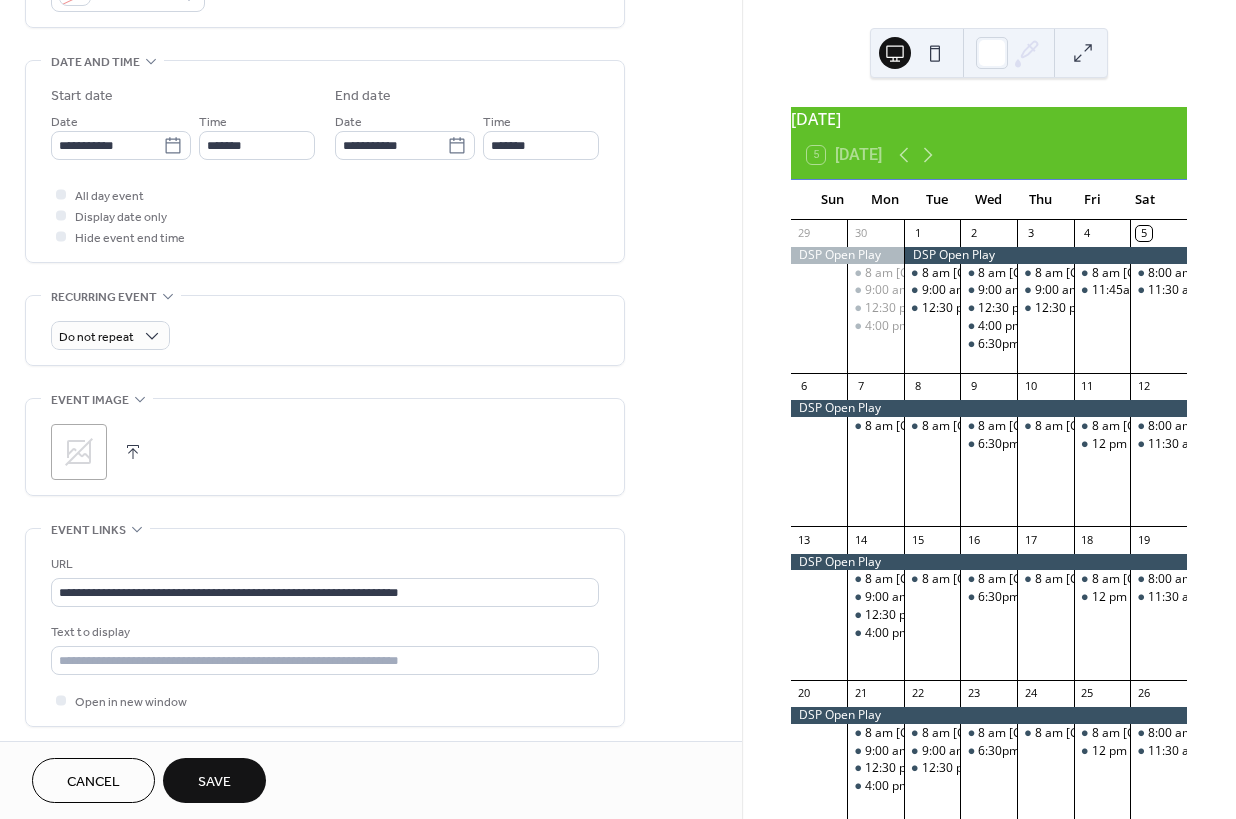 click on "Save" at bounding box center [214, 782] 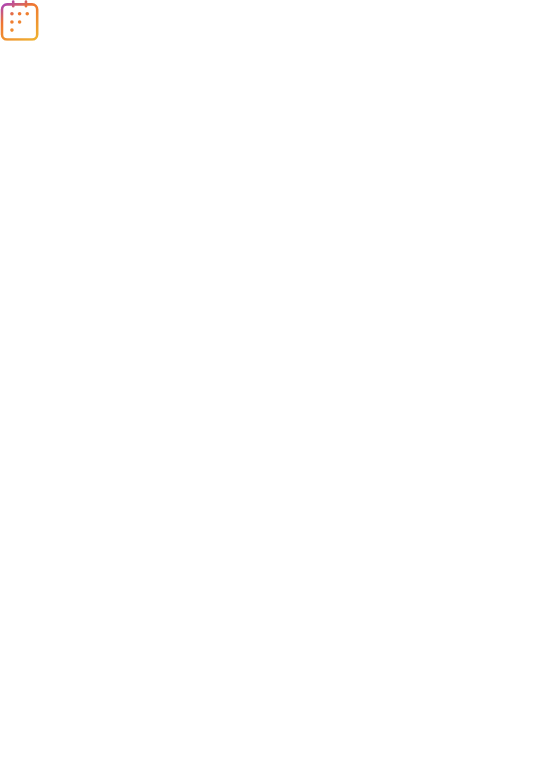 scroll, scrollTop: 0, scrollLeft: 0, axis: both 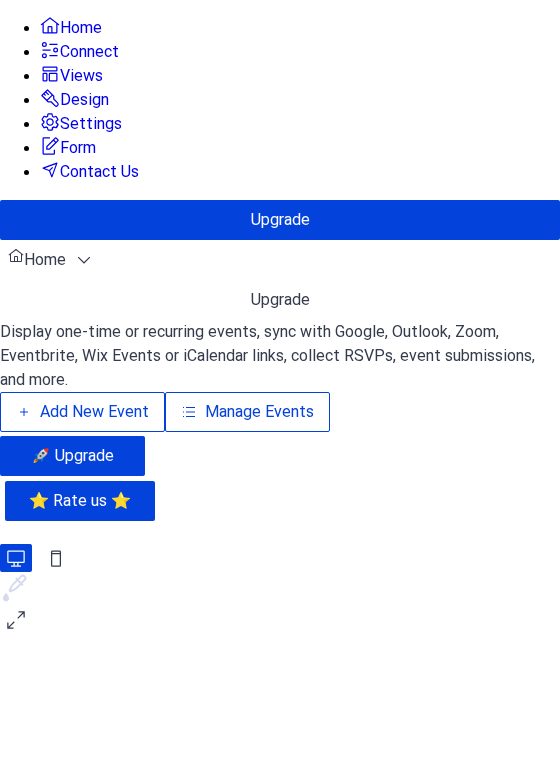 click on "Manage Events" at bounding box center (259, 412) 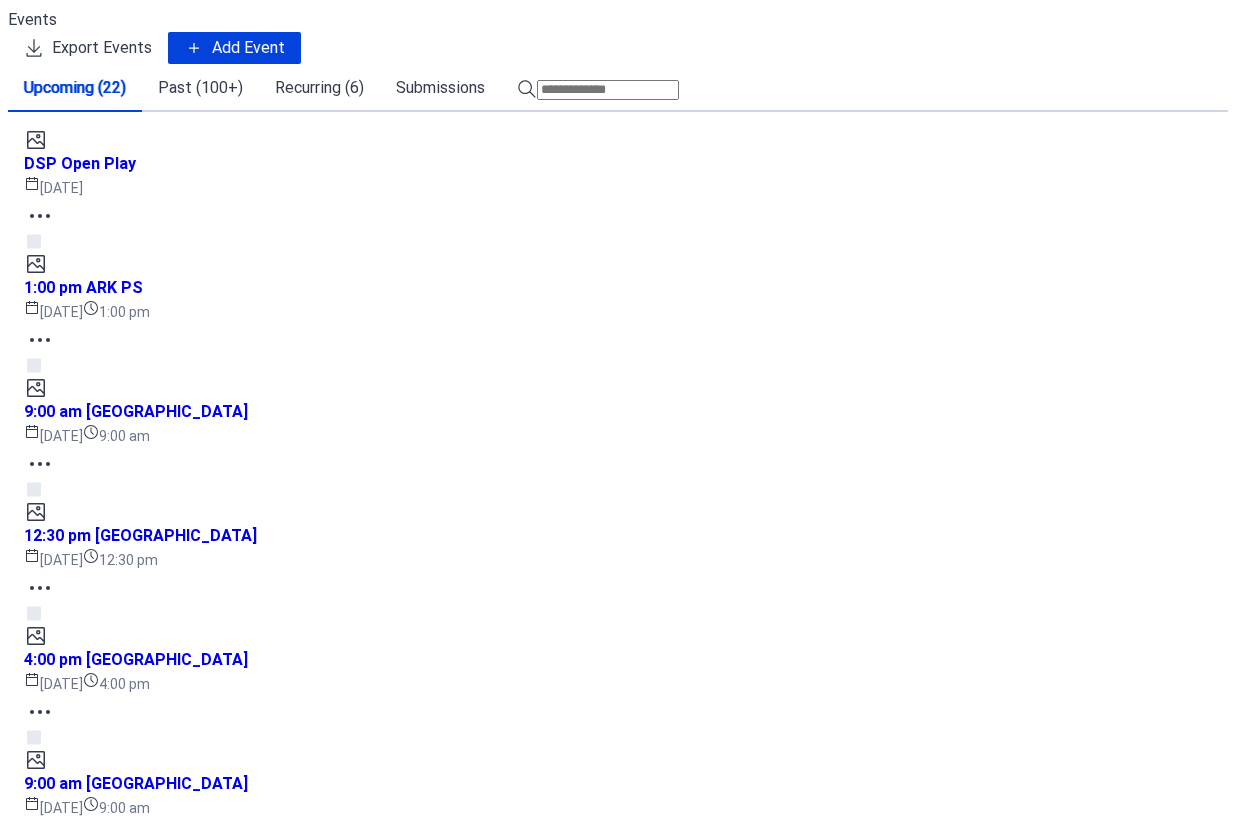 scroll, scrollTop: 0, scrollLeft: 0, axis: both 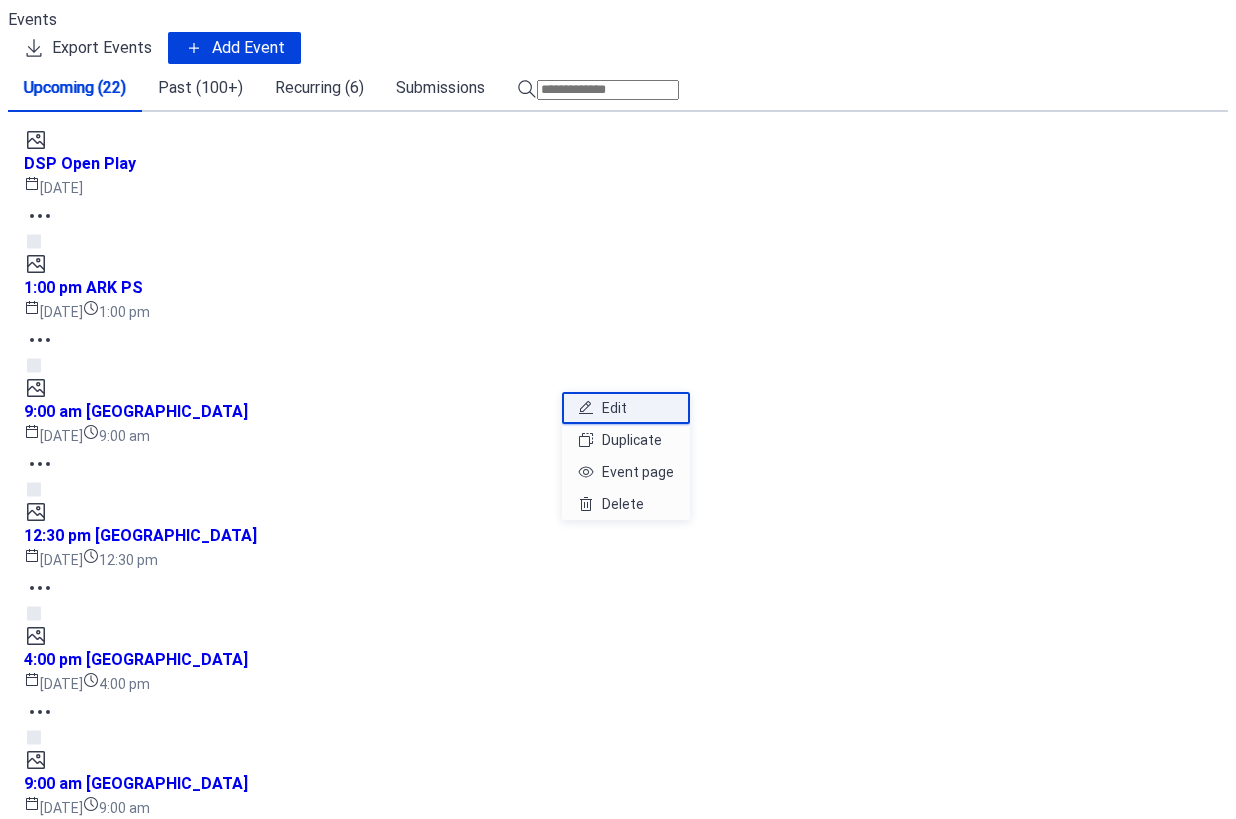 click on "Edit" at bounding box center (612, 408) 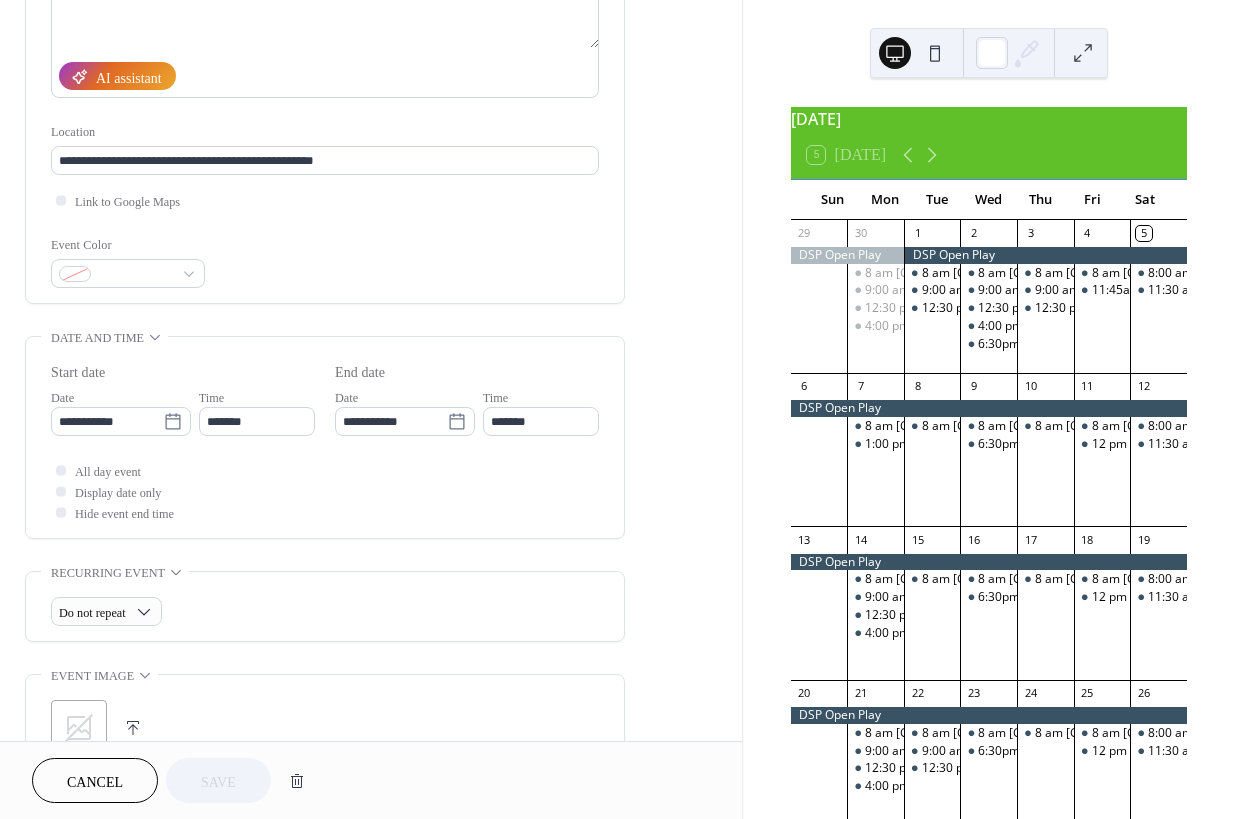 scroll, scrollTop: 470, scrollLeft: 0, axis: vertical 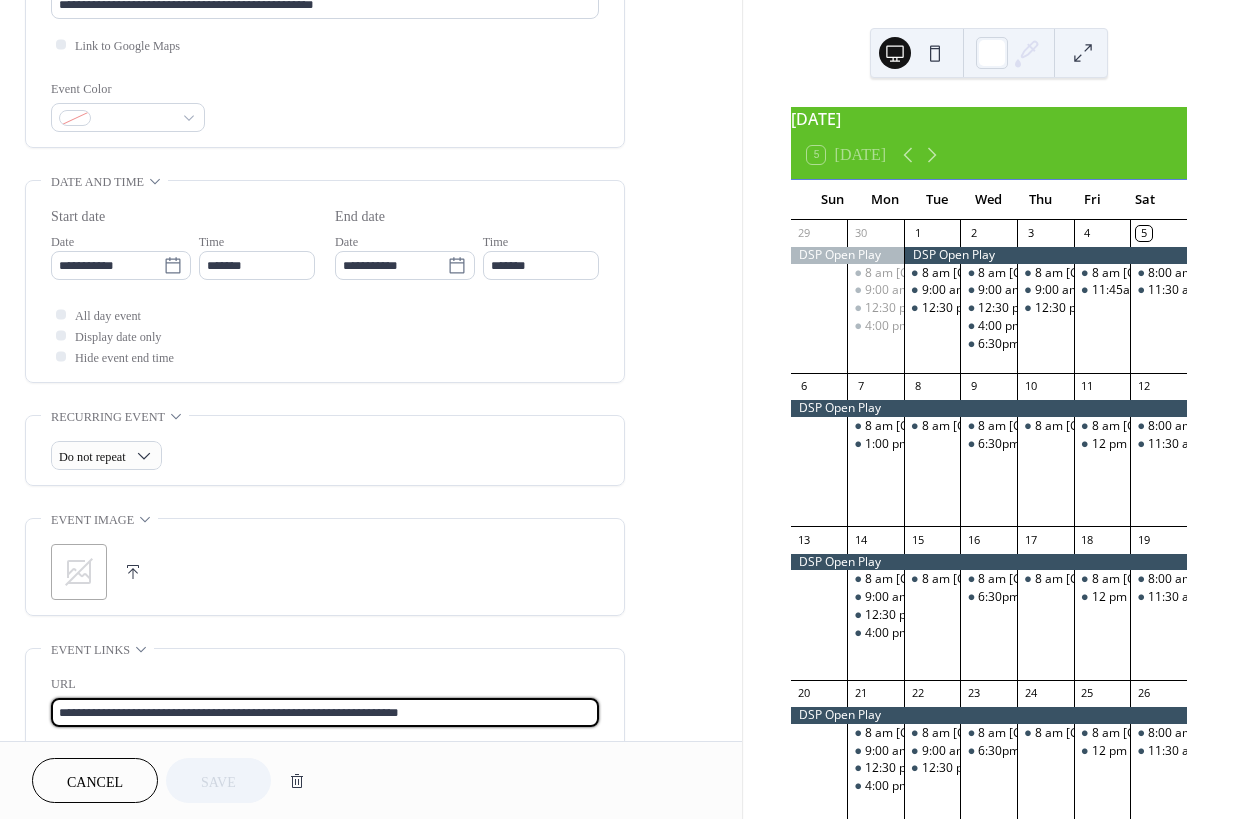 drag, startPoint x: 485, startPoint y: 718, endPoint x: 19, endPoint y: 703, distance: 466.24136 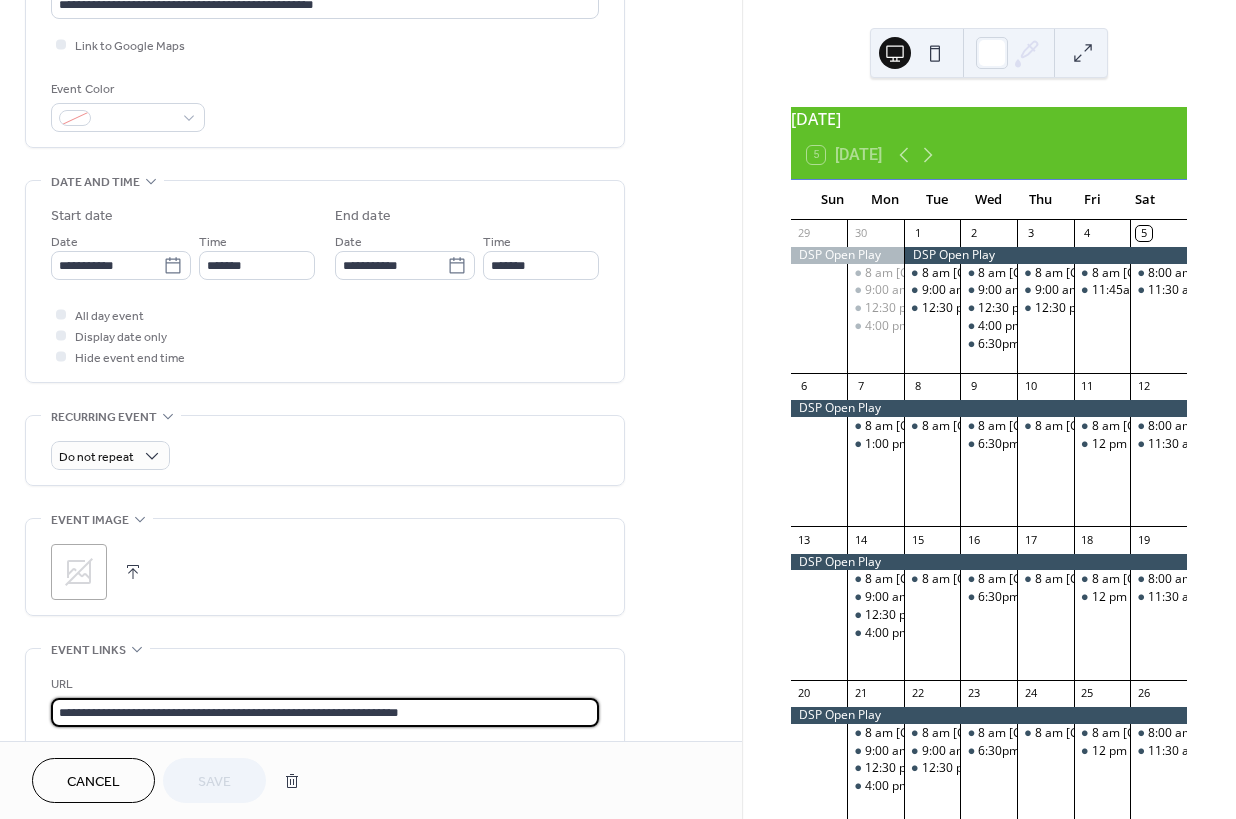 click on "**********" at bounding box center [371, 327] 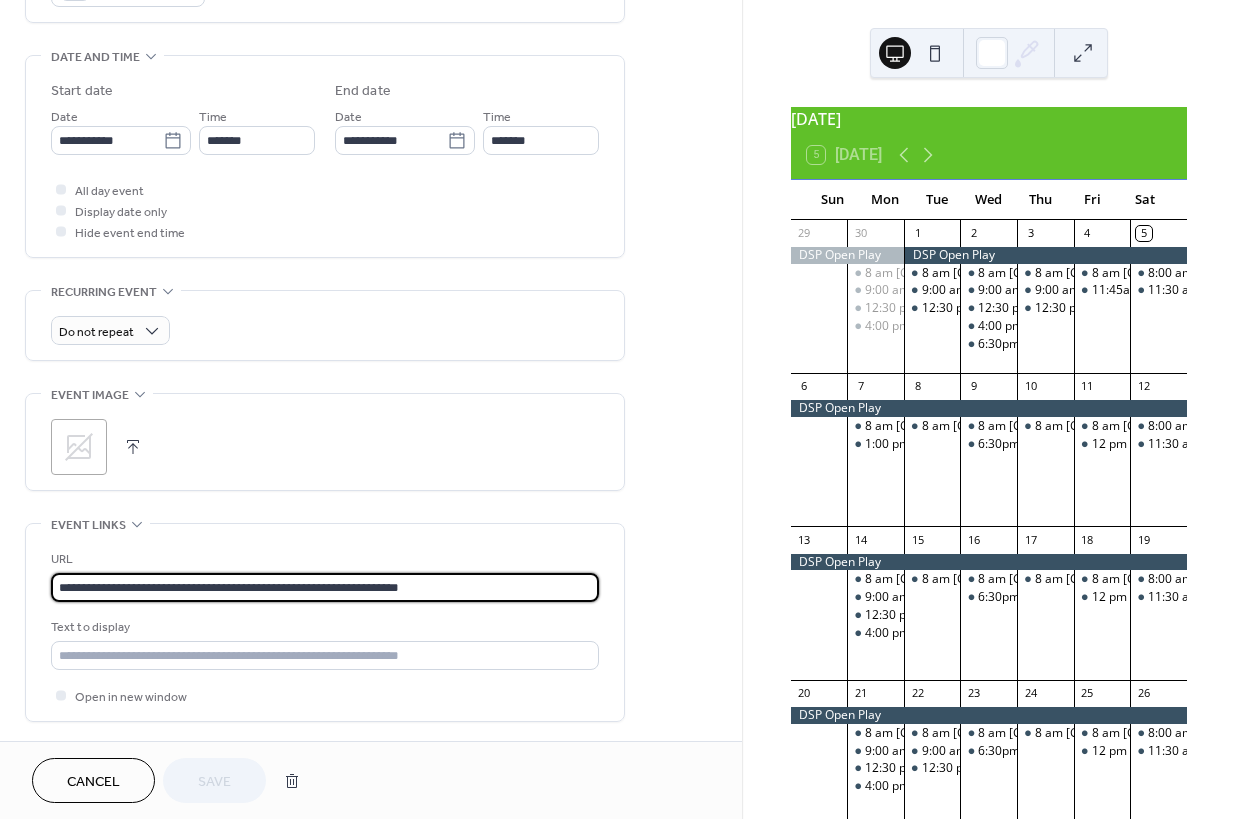 scroll, scrollTop: 596, scrollLeft: 0, axis: vertical 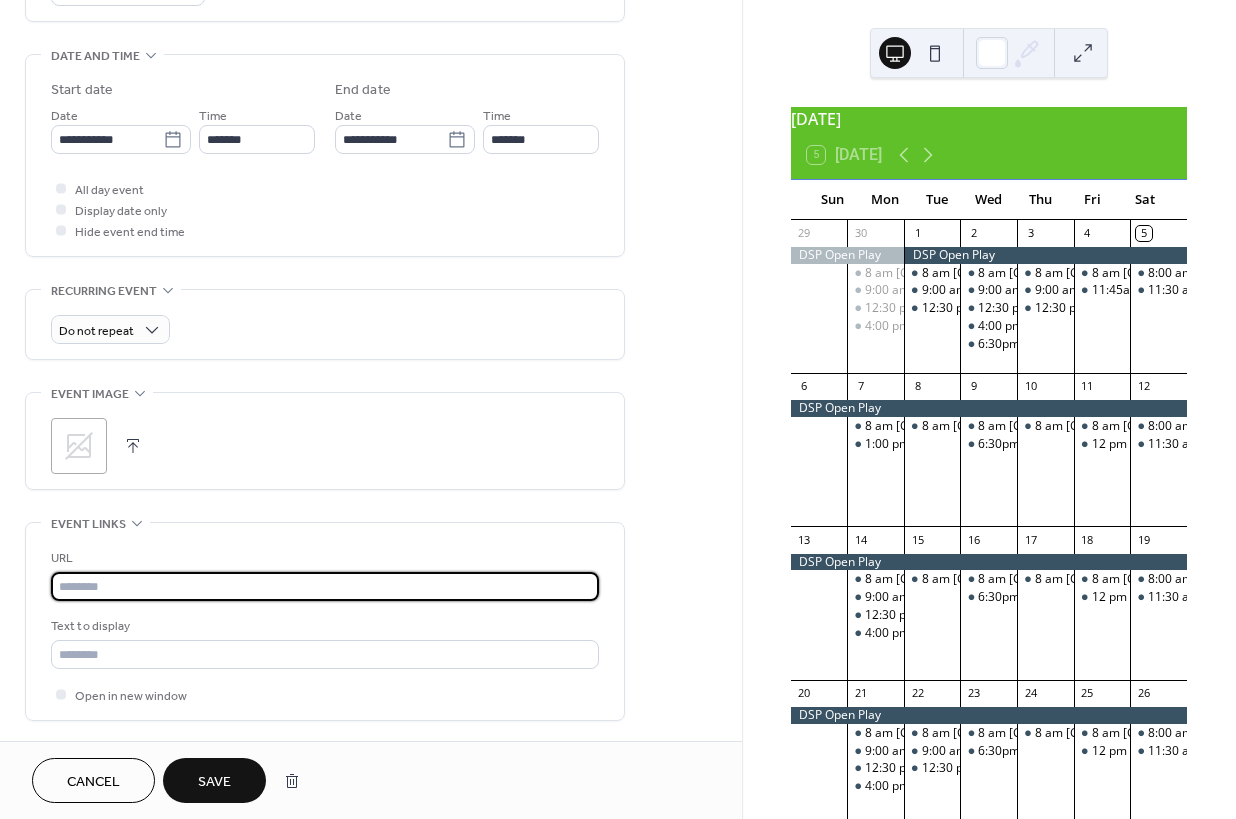 paste on "**********" 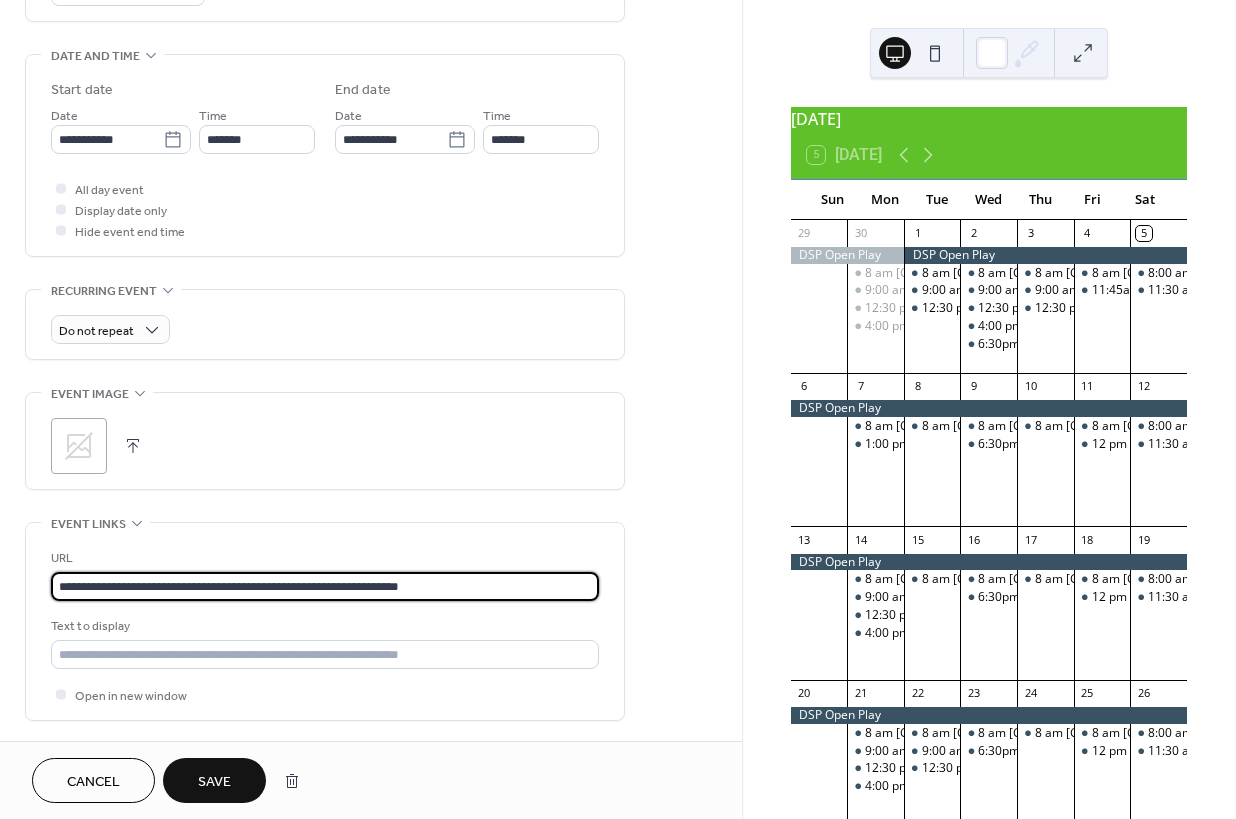 type on "**********" 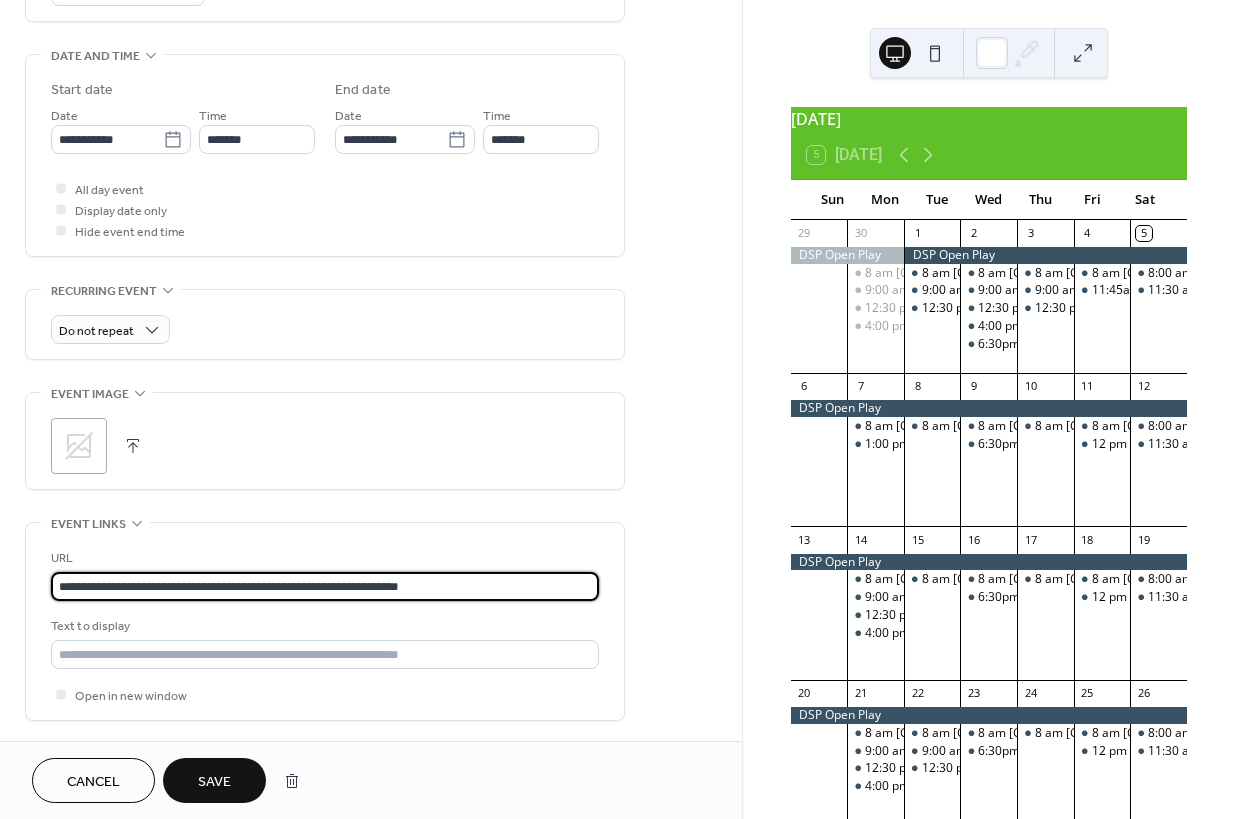 click on "Save" at bounding box center (214, 782) 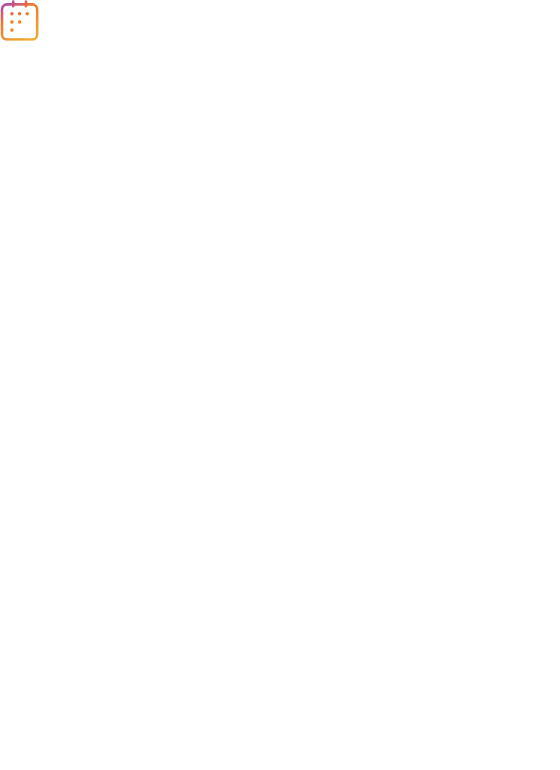 scroll, scrollTop: 0, scrollLeft: 0, axis: both 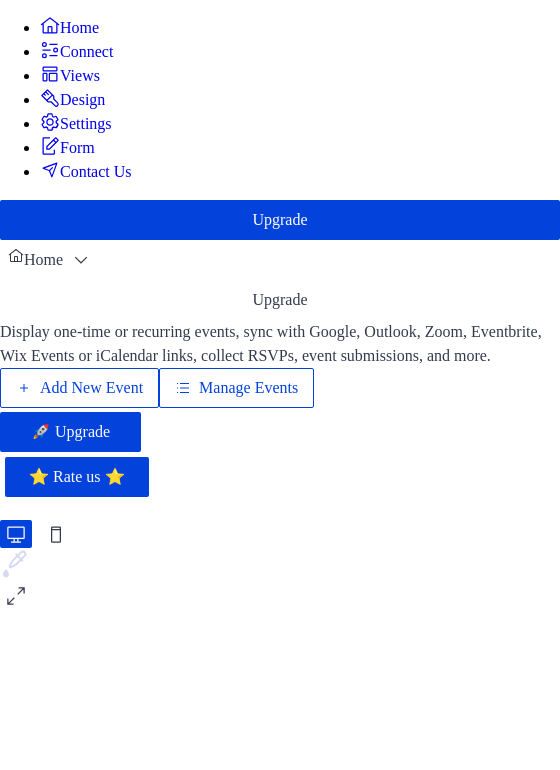 click on "Manage Events" at bounding box center [248, 388] 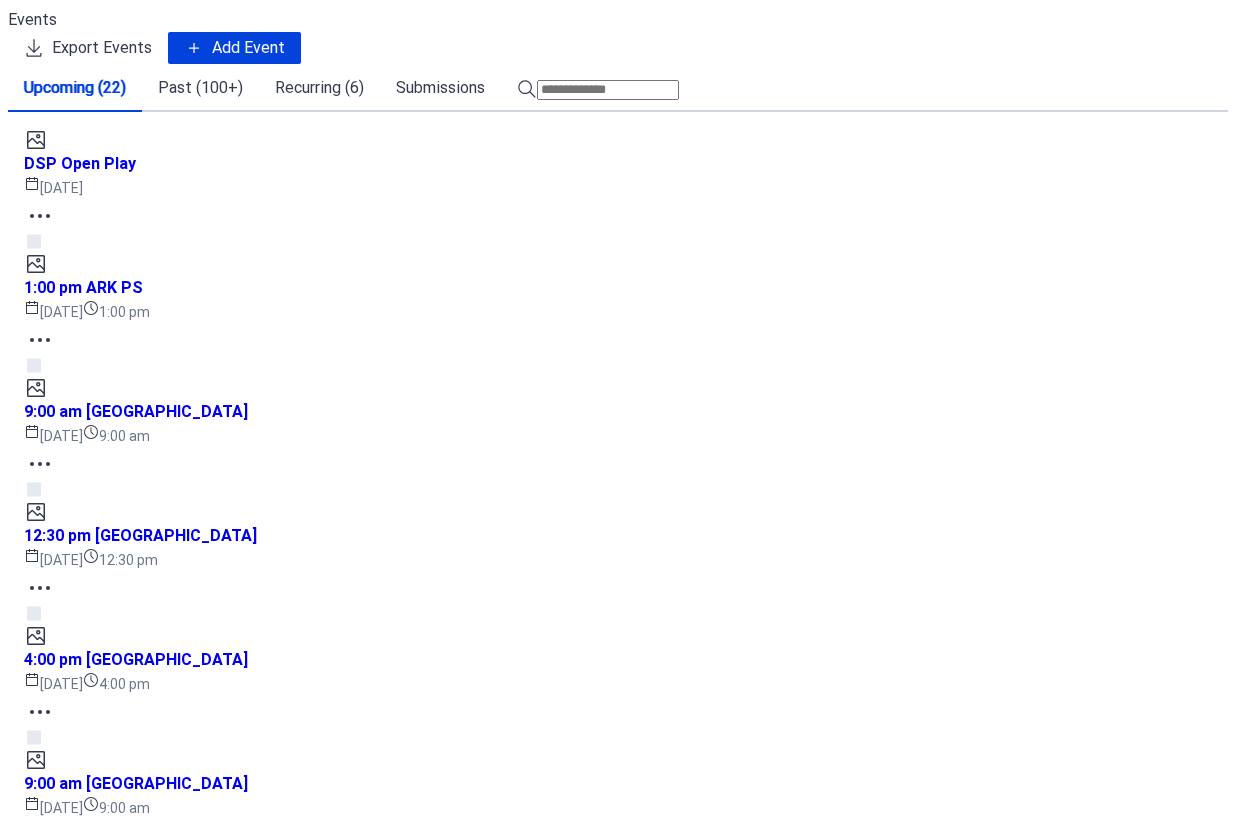 scroll, scrollTop: 0, scrollLeft: 0, axis: both 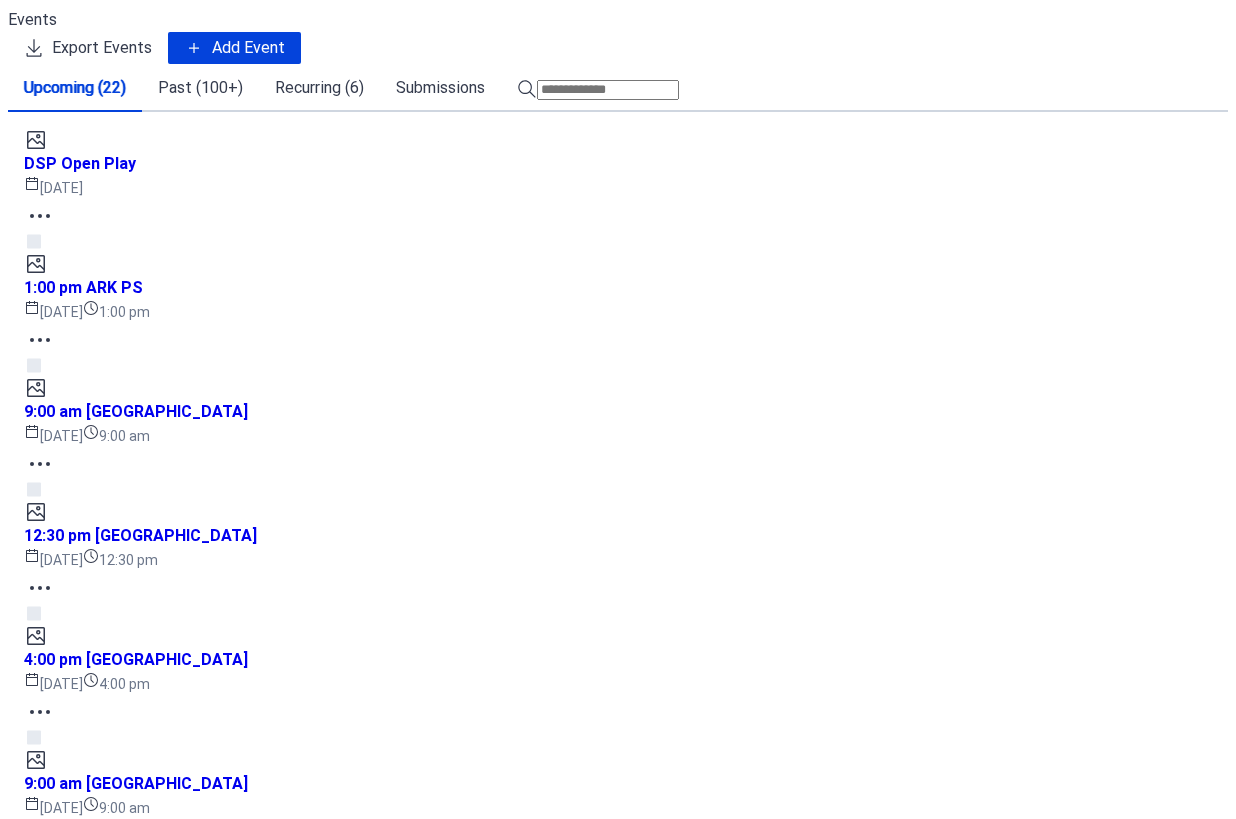 click 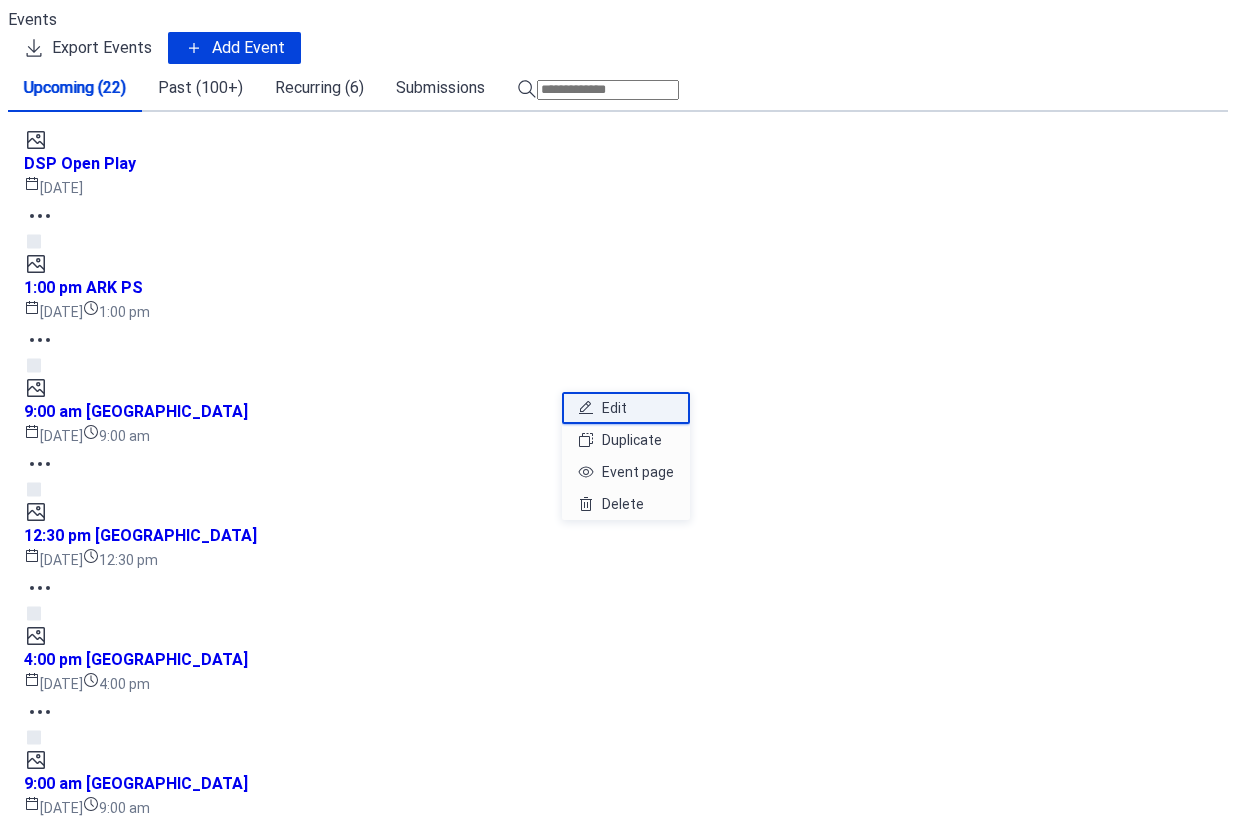 click on "Edit" at bounding box center [614, 408] 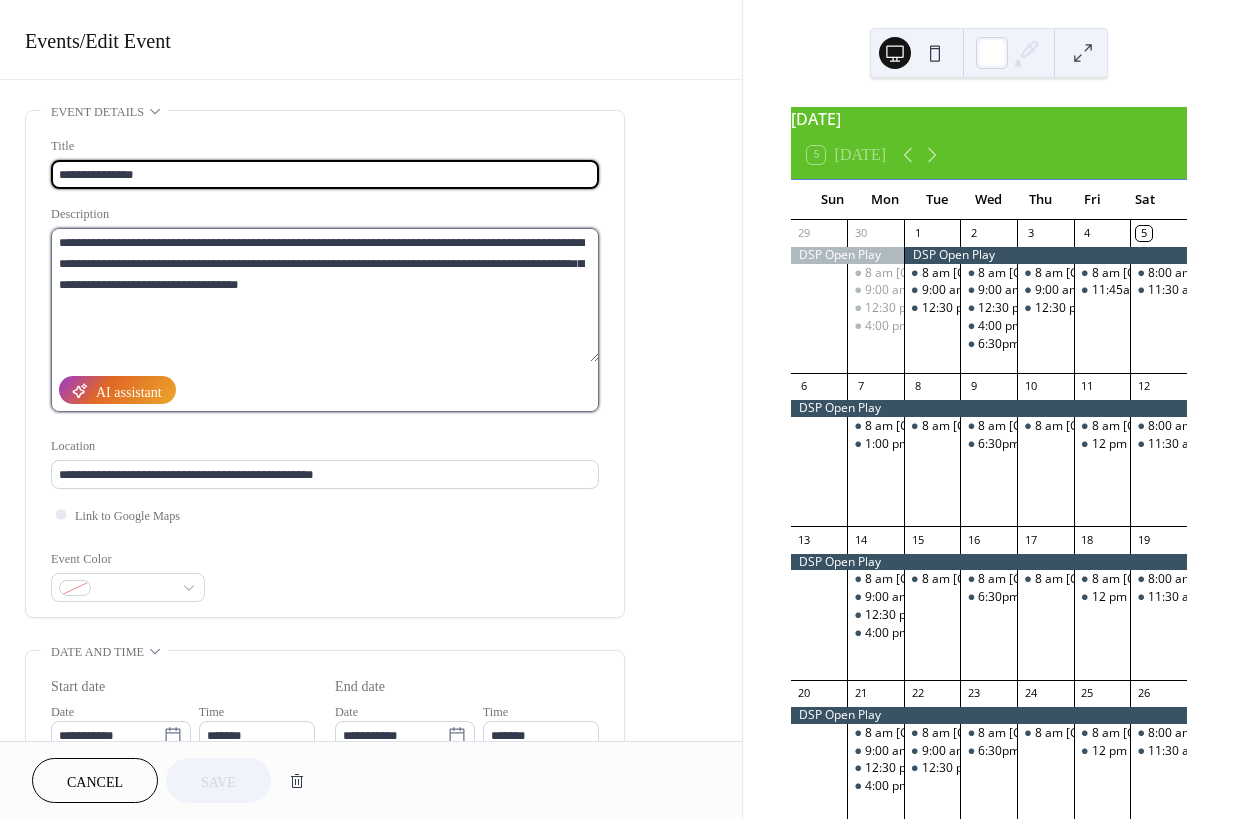 click on "**********" at bounding box center (325, 295) 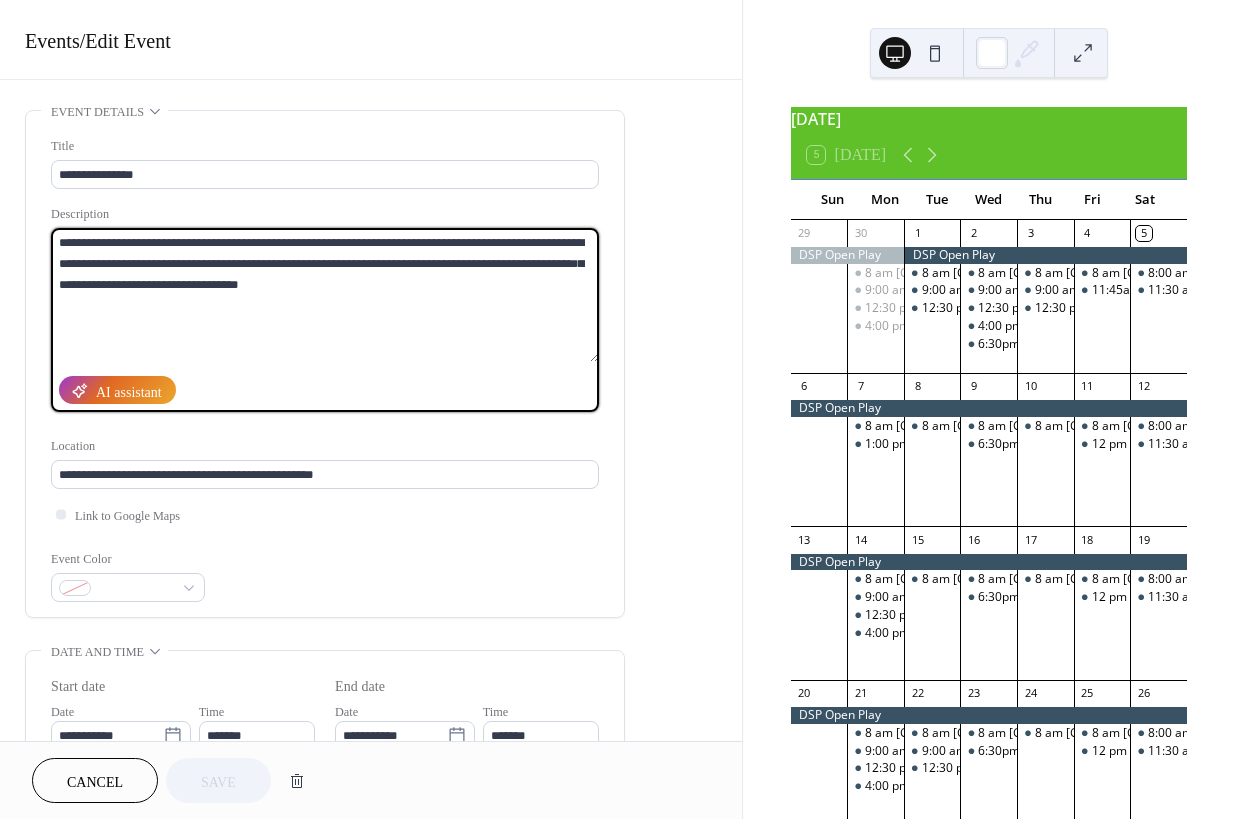 click on "**********" at bounding box center (325, 295) 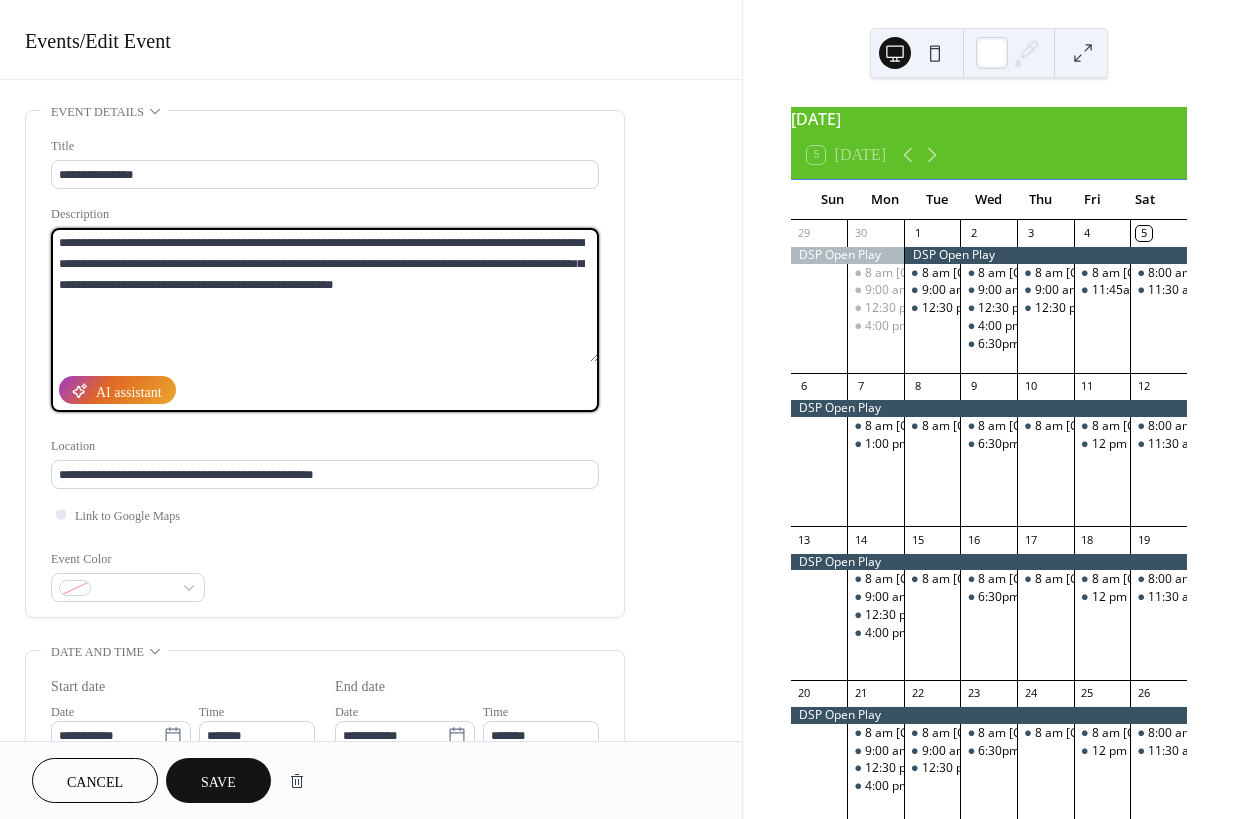 drag, startPoint x: 402, startPoint y: 294, endPoint x: 216, endPoint y: 293, distance: 186.00269 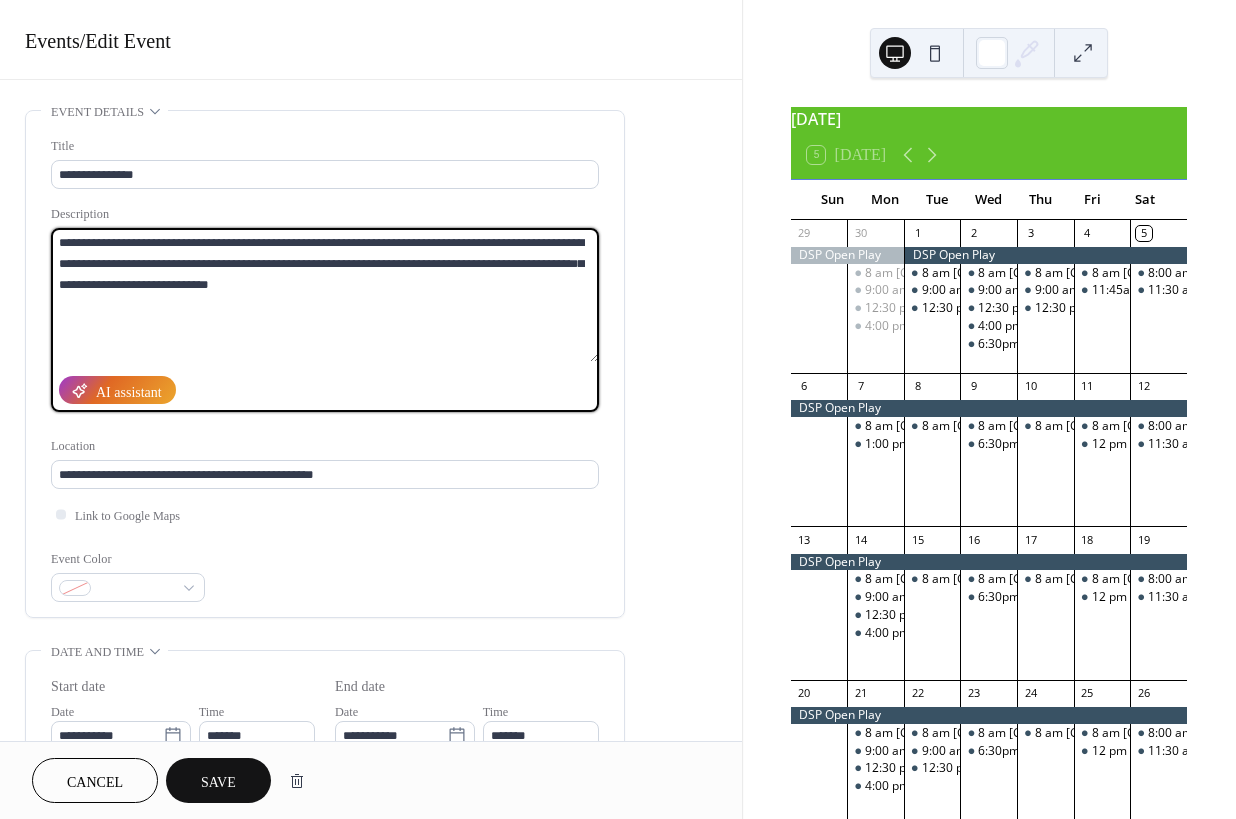 click on "**********" at bounding box center [325, 295] 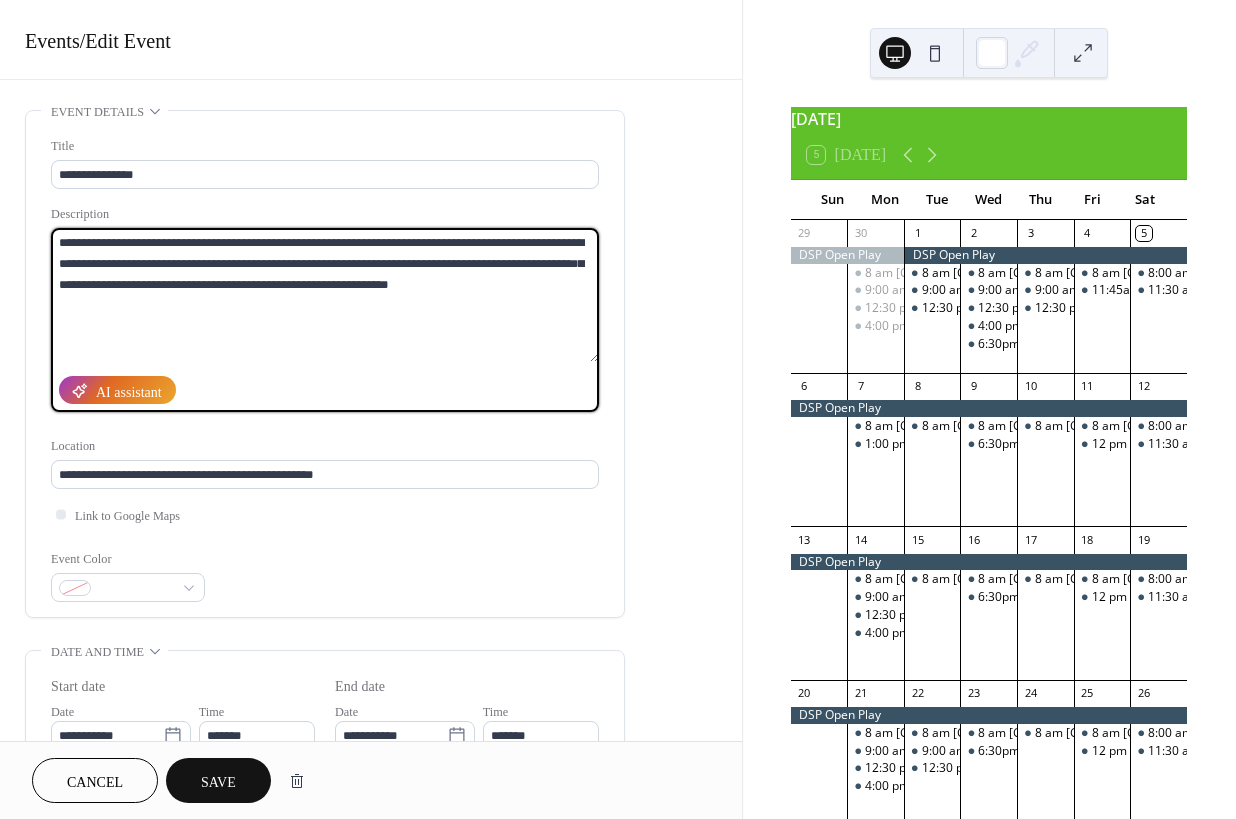 click on "**********" at bounding box center (325, 295) 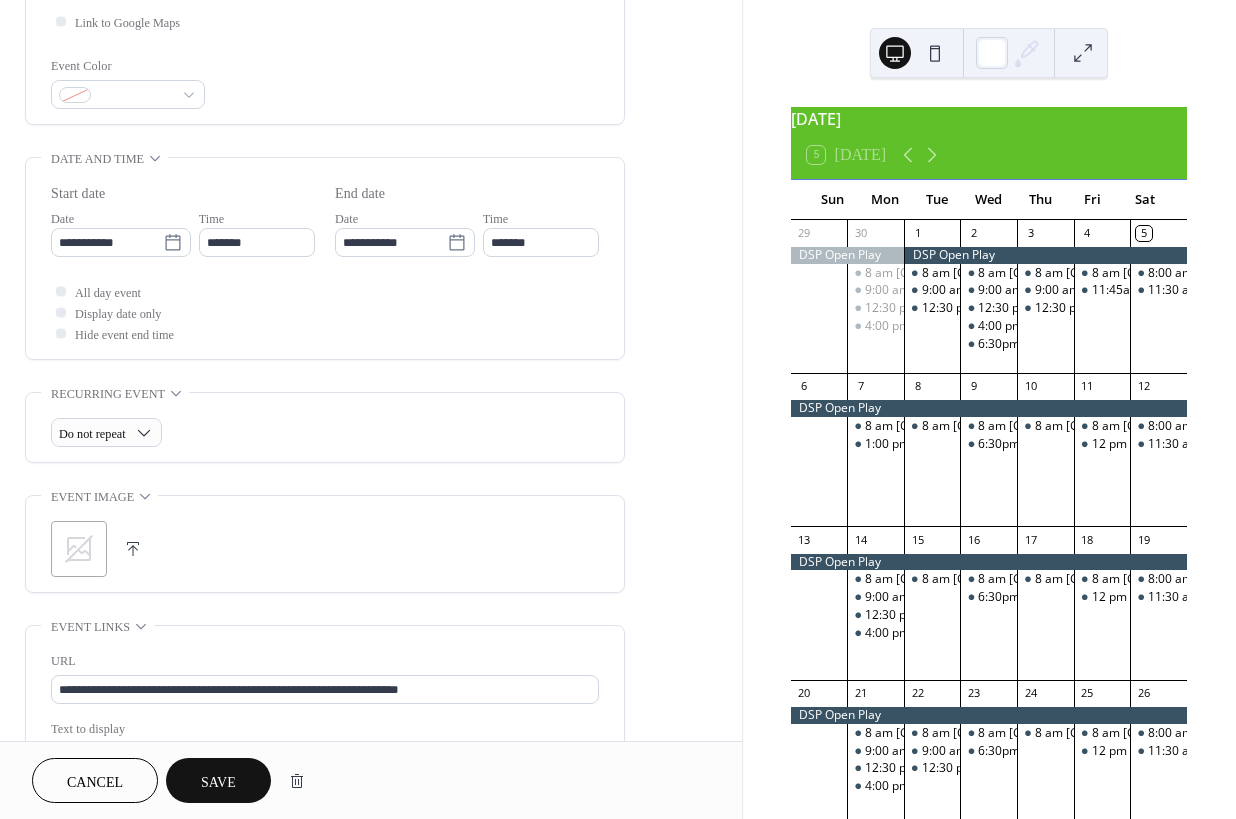 scroll, scrollTop: 754, scrollLeft: 0, axis: vertical 